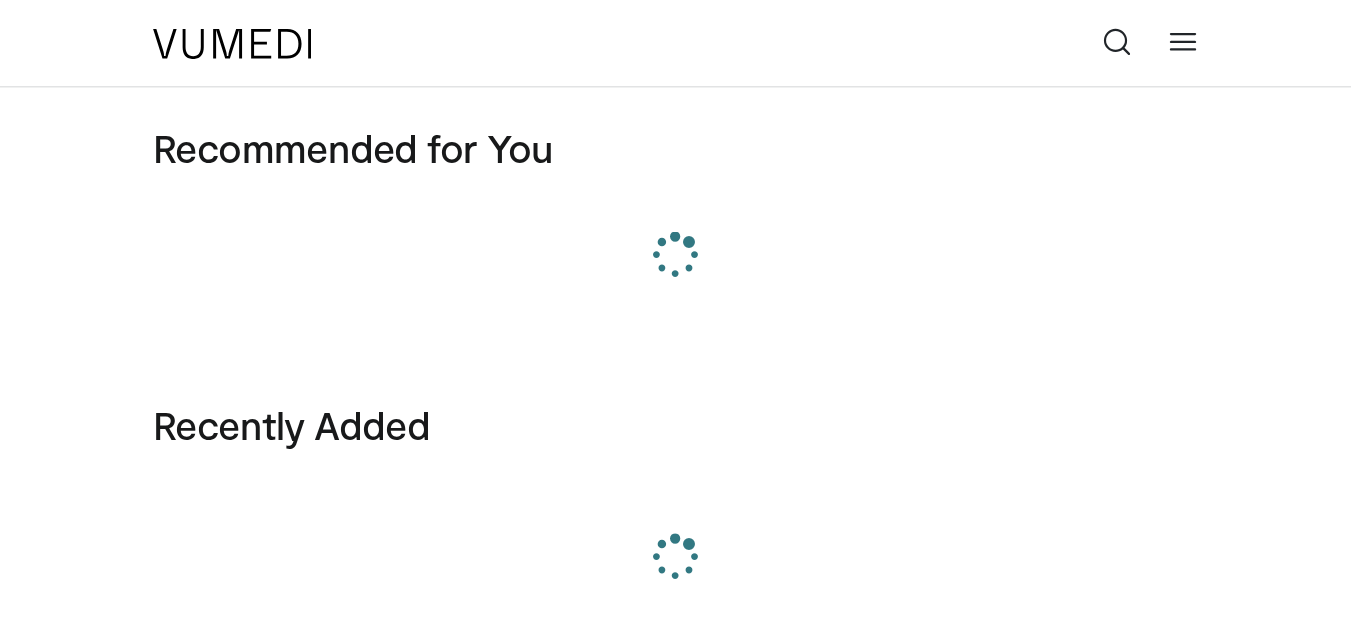 scroll, scrollTop: 0, scrollLeft: 0, axis: both 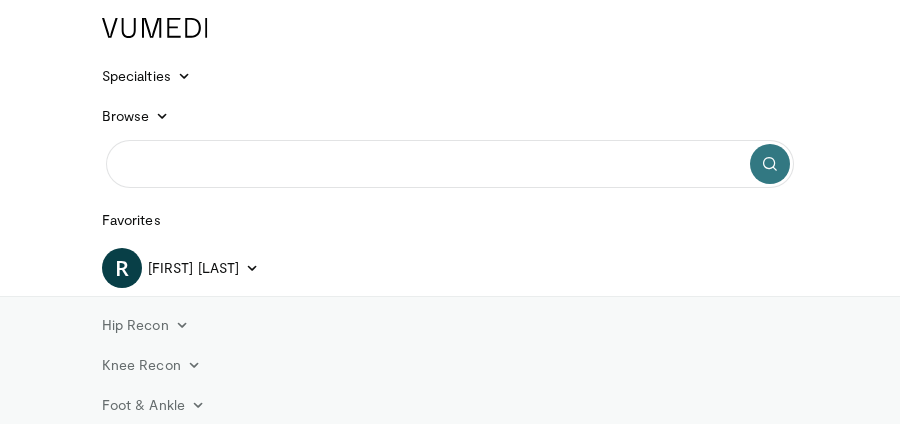click at bounding box center (450, 164) 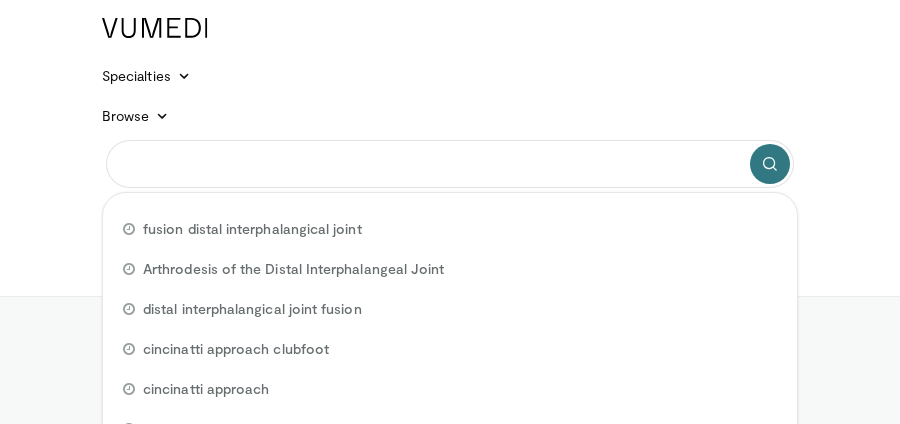 click at bounding box center (450, 164) 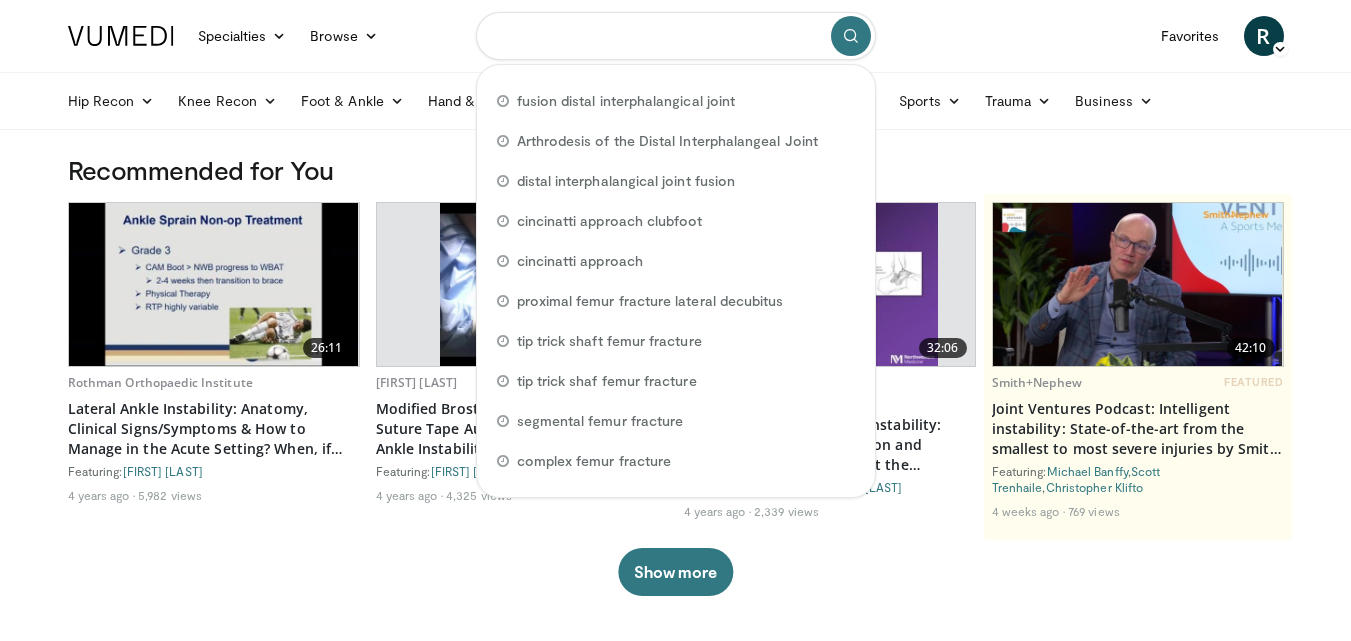click at bounding box center [676, 36] 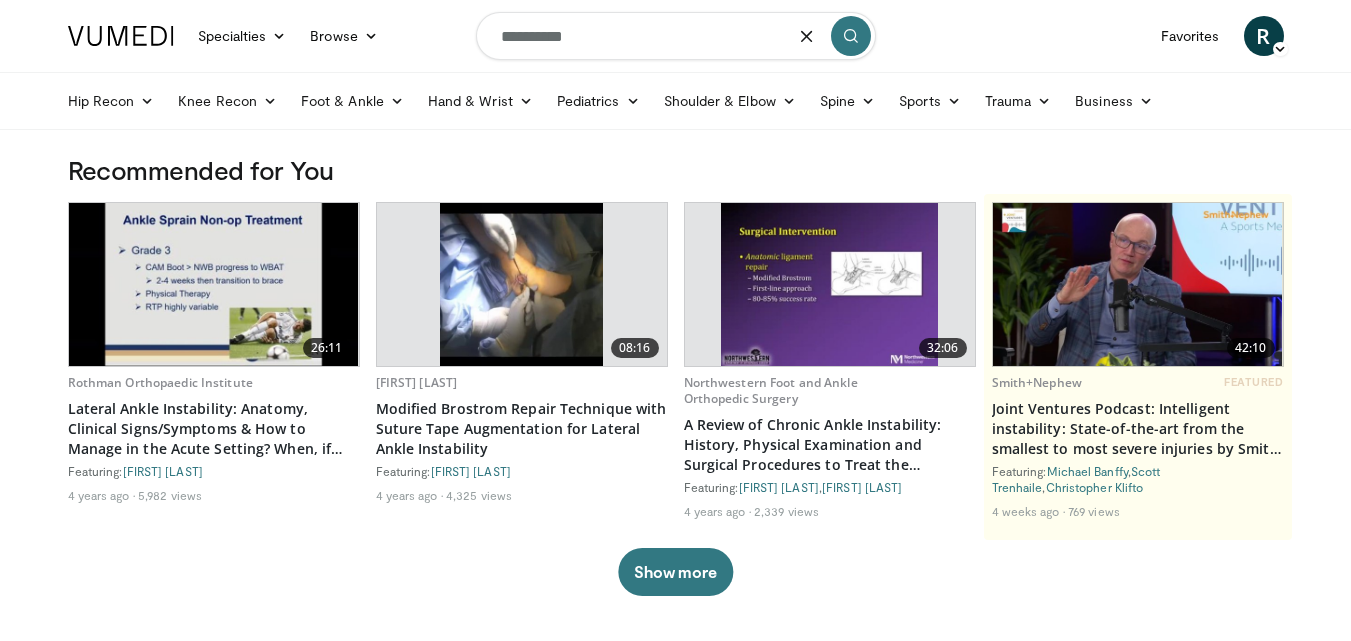 type on "**********" 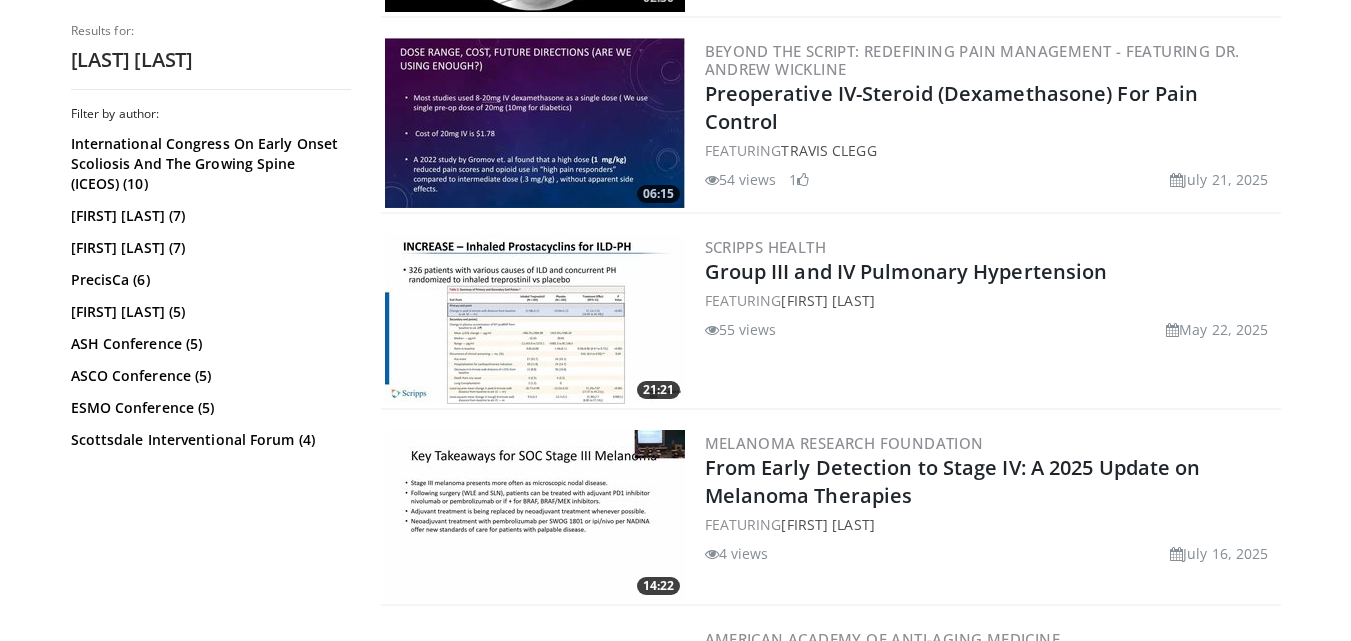 scroll, scrollTop: 1760, scrollLeft: 0, axis: vertical 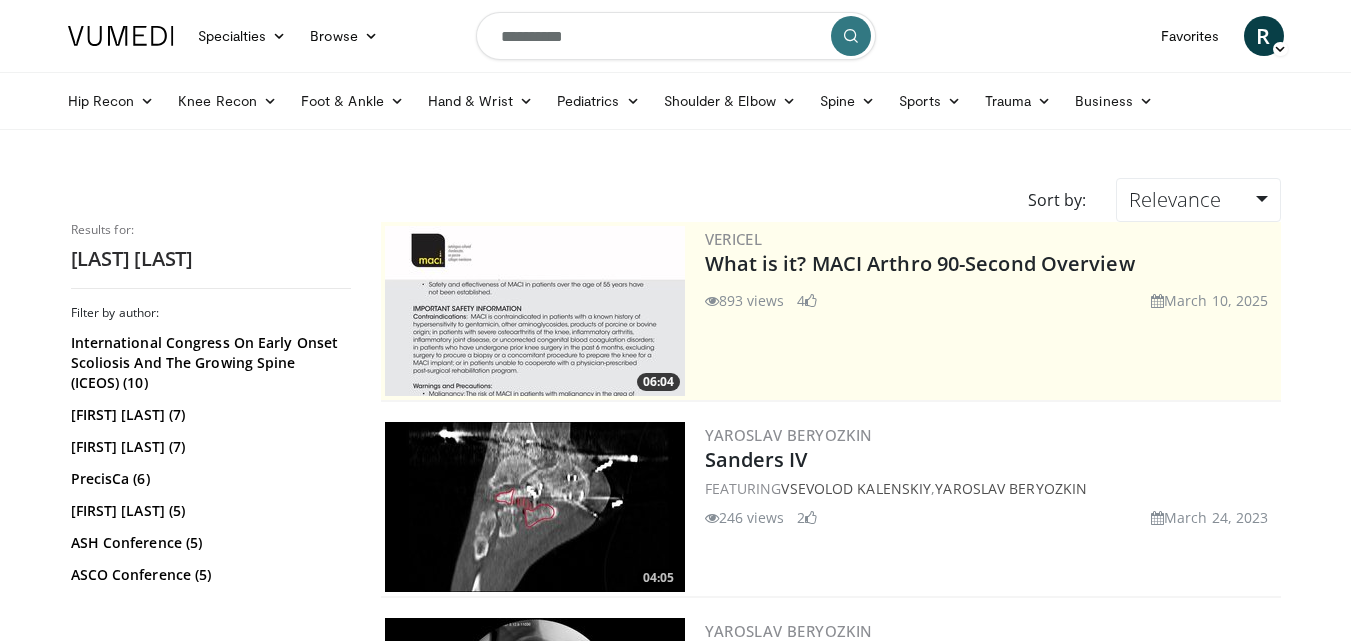 click on "**********" at bounding box center [676, 36] 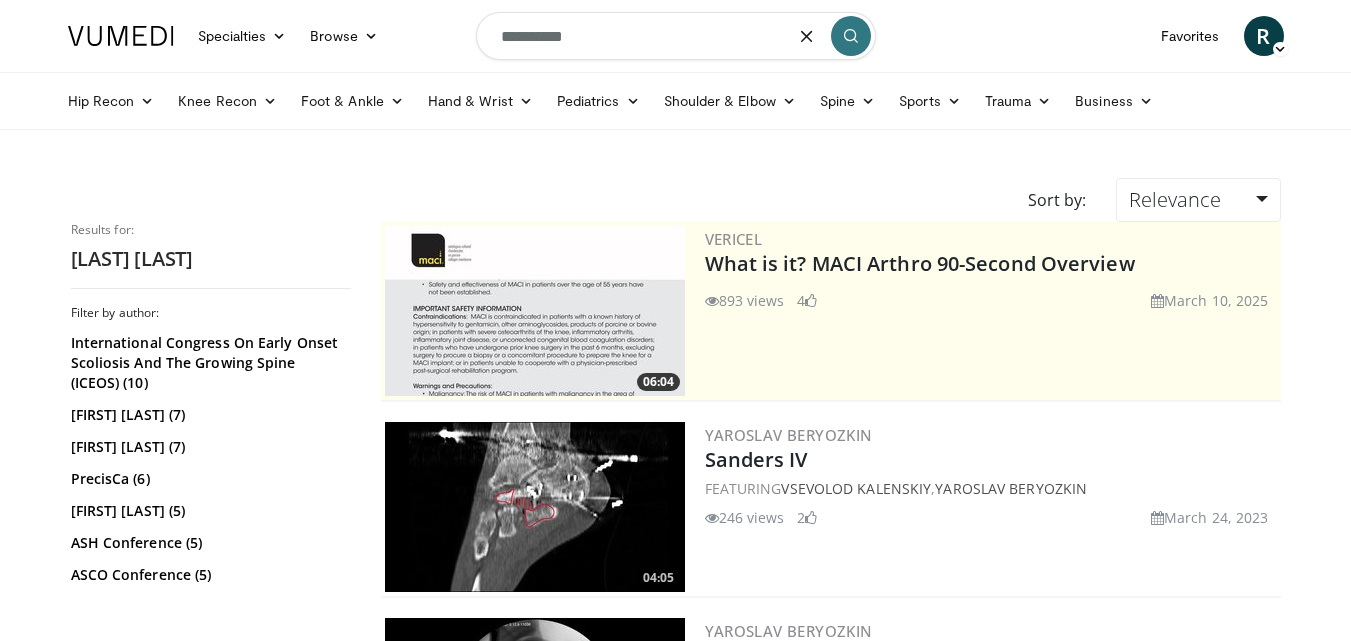 click on "**********" at bounding box center [676, 36] 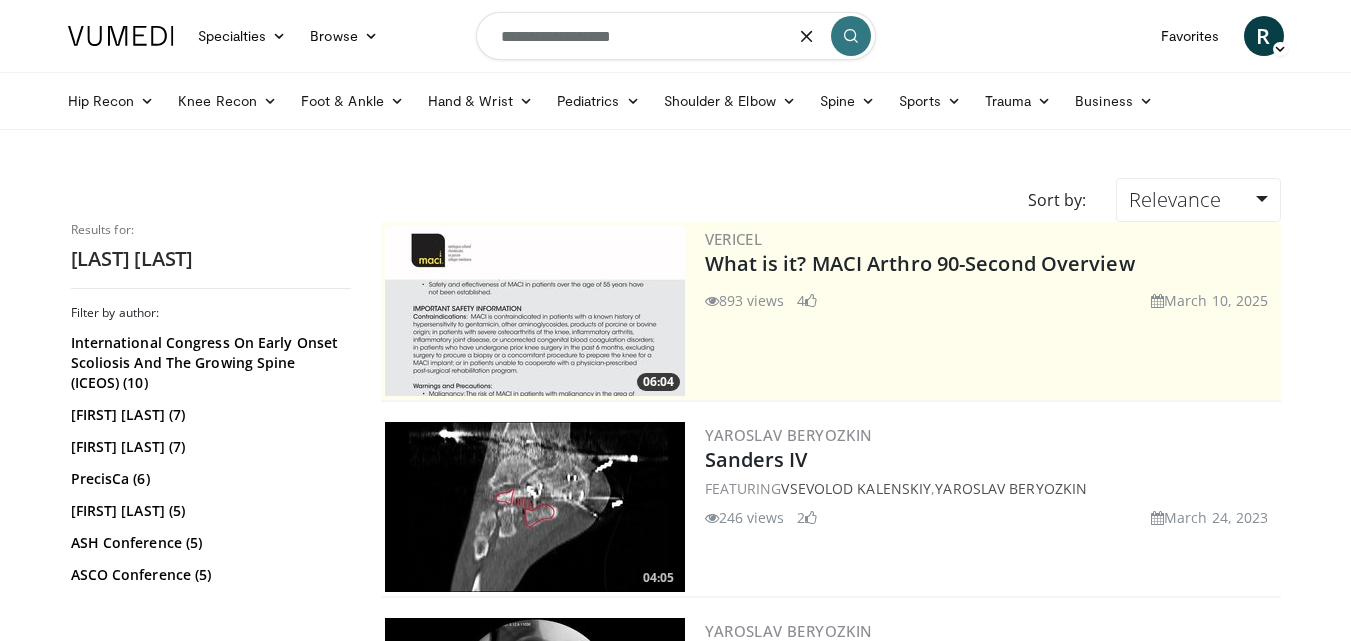 type on "**********" 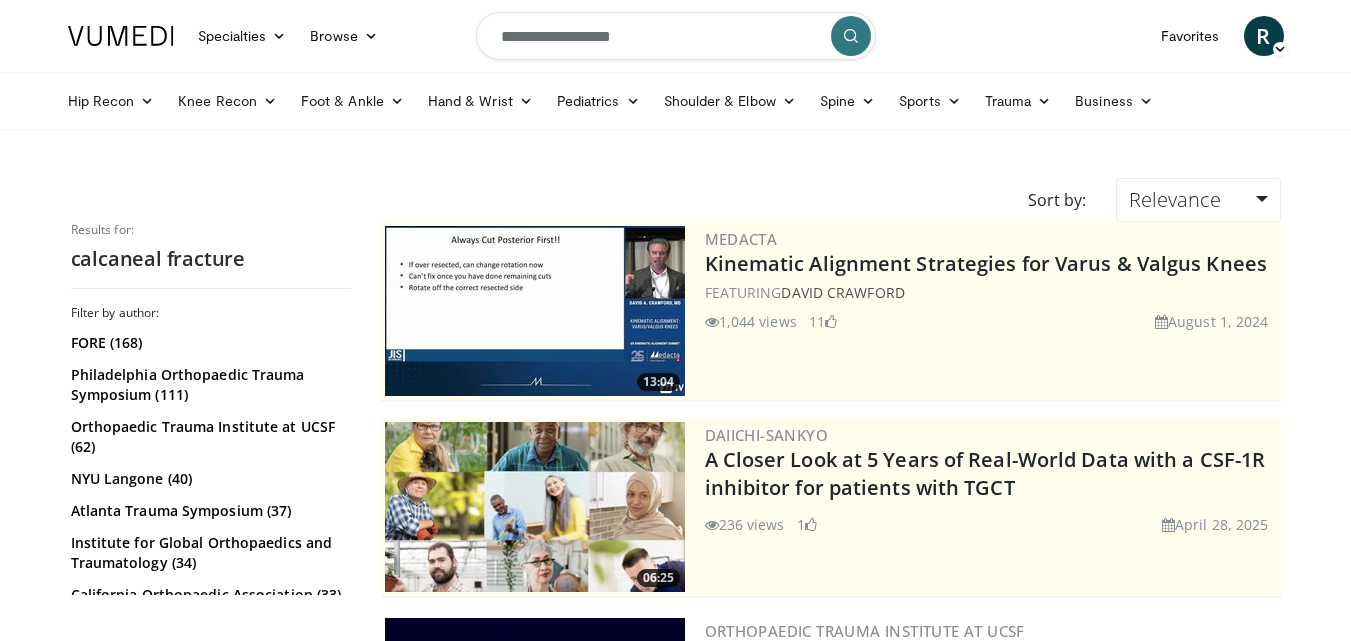 scroll, scrollTop: 0, scrollLeft: 0, axis: both 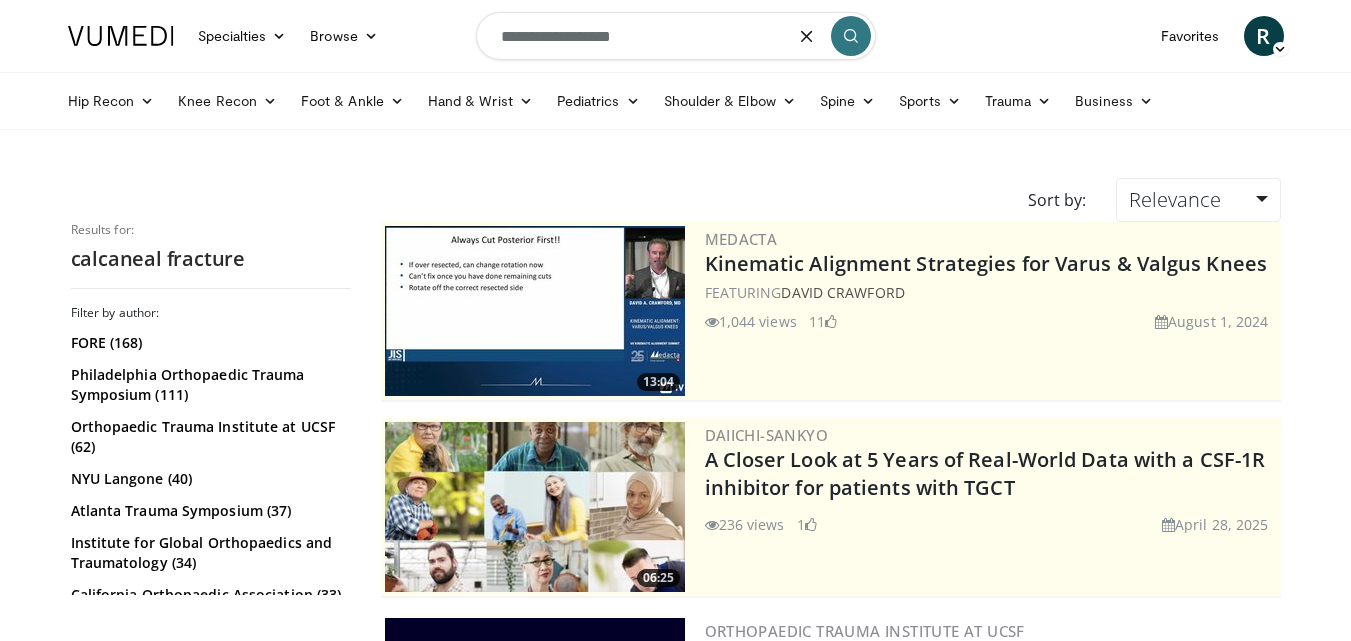 drag, startPoint x: 555, startPoint y: 34, endPoint x: 566, endPoint y: 39, distance: 12.083046 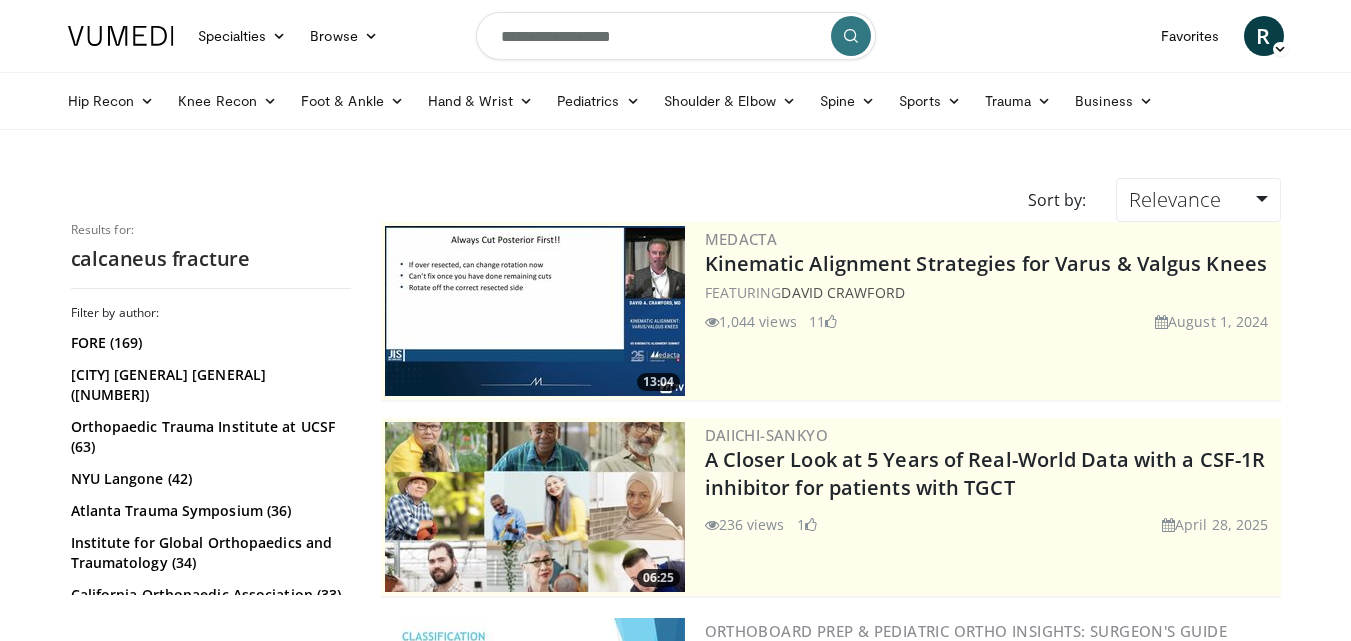 scroll, scrollTop: 0, scrollLeft: 0, axis: both 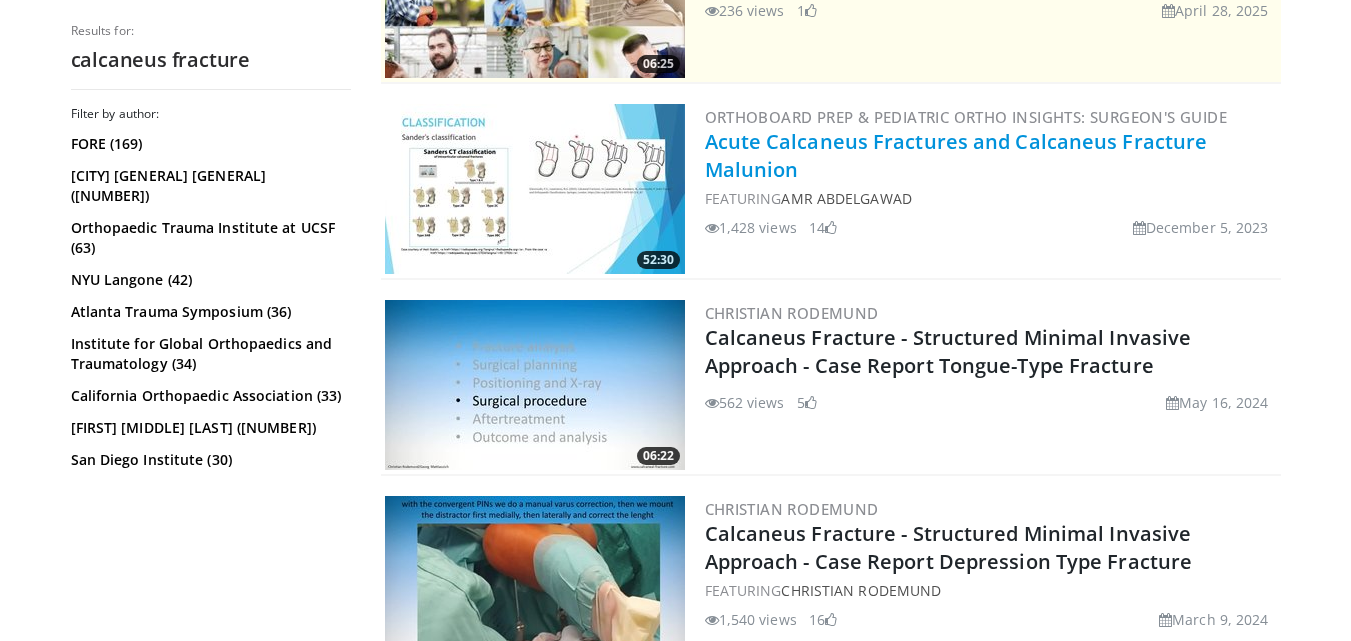 click on "Acute Calcaneus Fractures and Calcaneus Fracture Malunion" at bounding box center (956, 155) 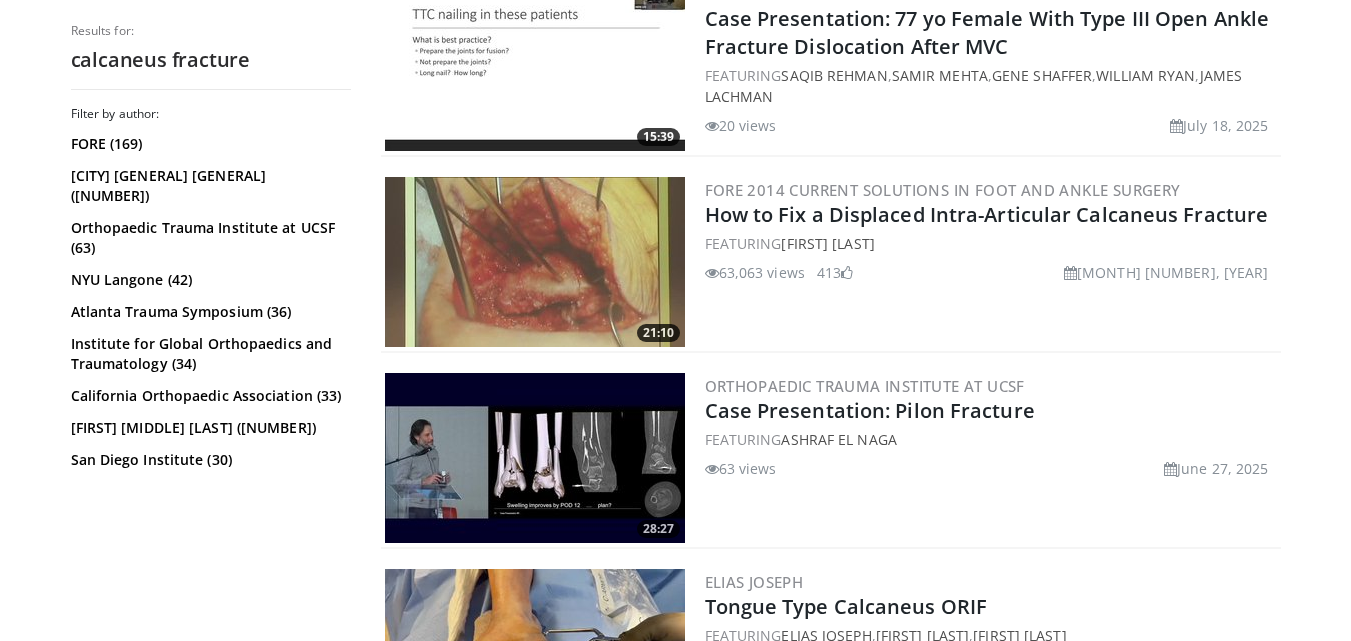 scroll, scrollTop: 2410, scrollLeft: 0, axis: vertical 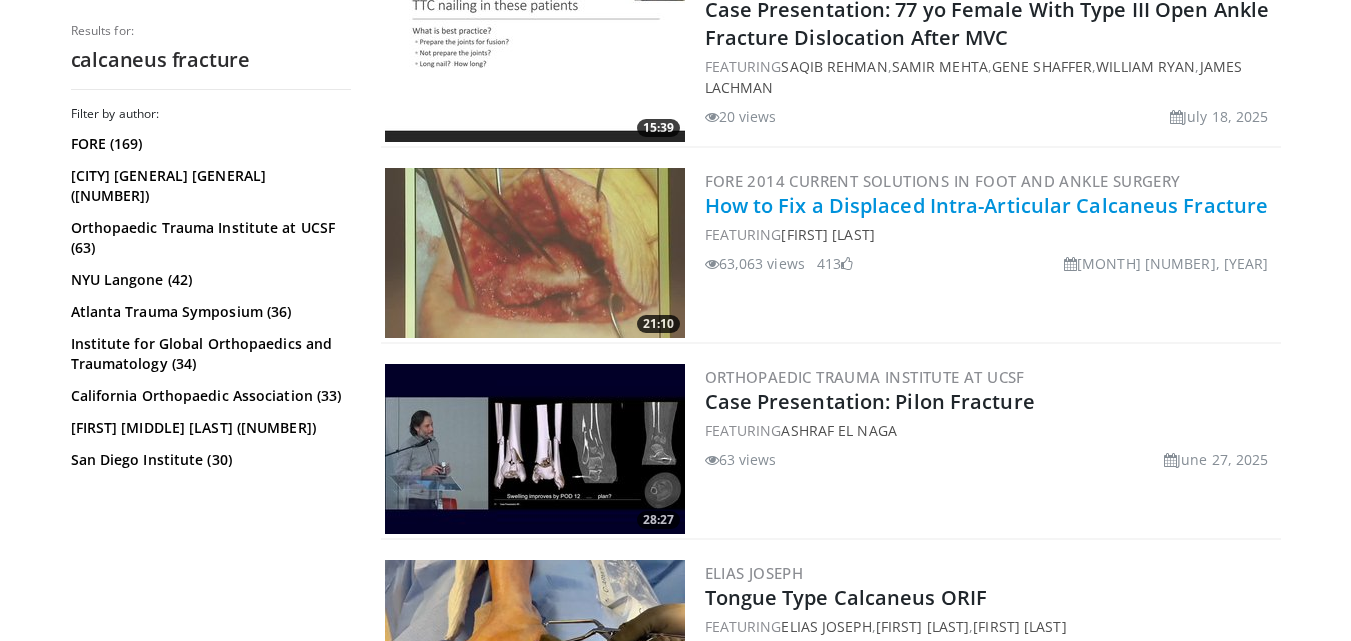 click on "How to Fix a Displaced Intra-Articular Calcaneus Fracture" at bounding box center [987, 205] 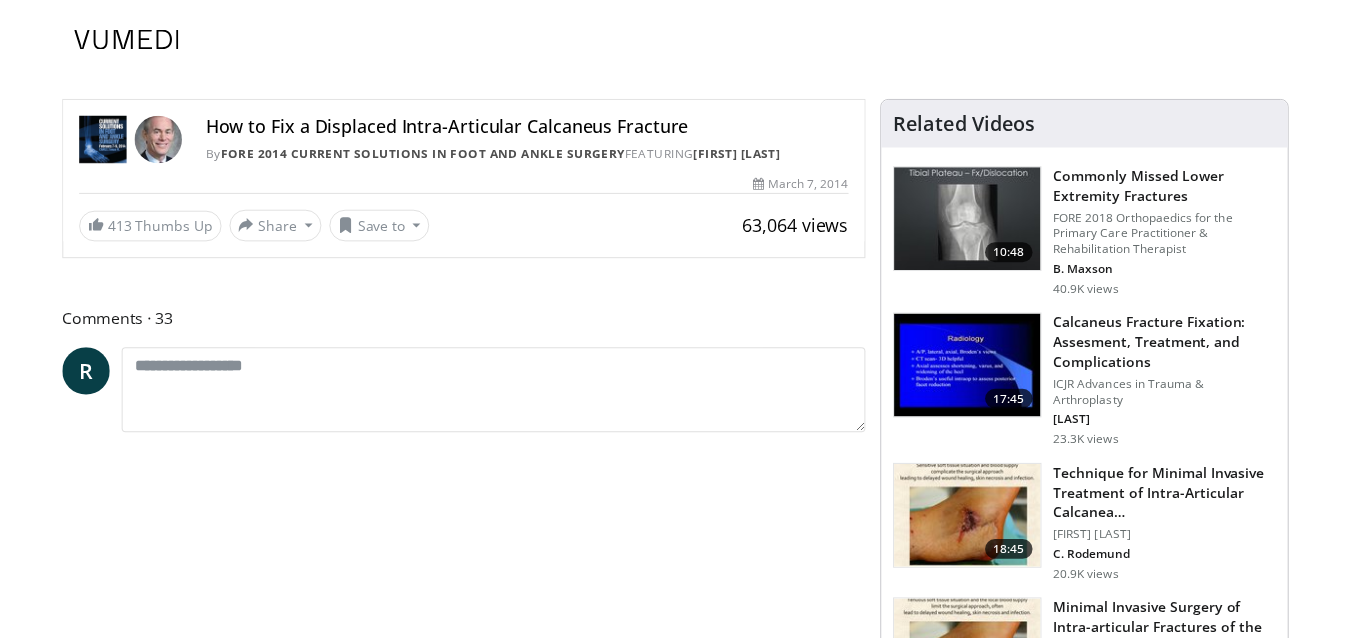 scroll, scrollTop: 0, scrollLeft: 0, axis: both 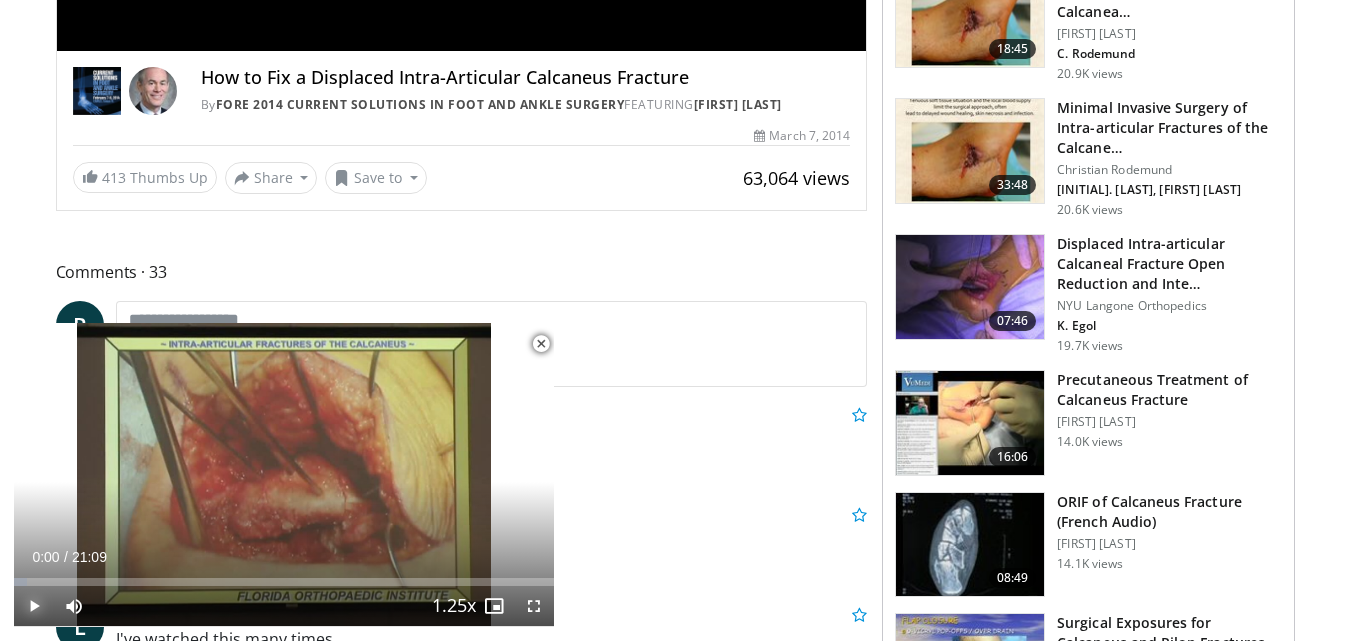 click at bounding box center (34, 606) 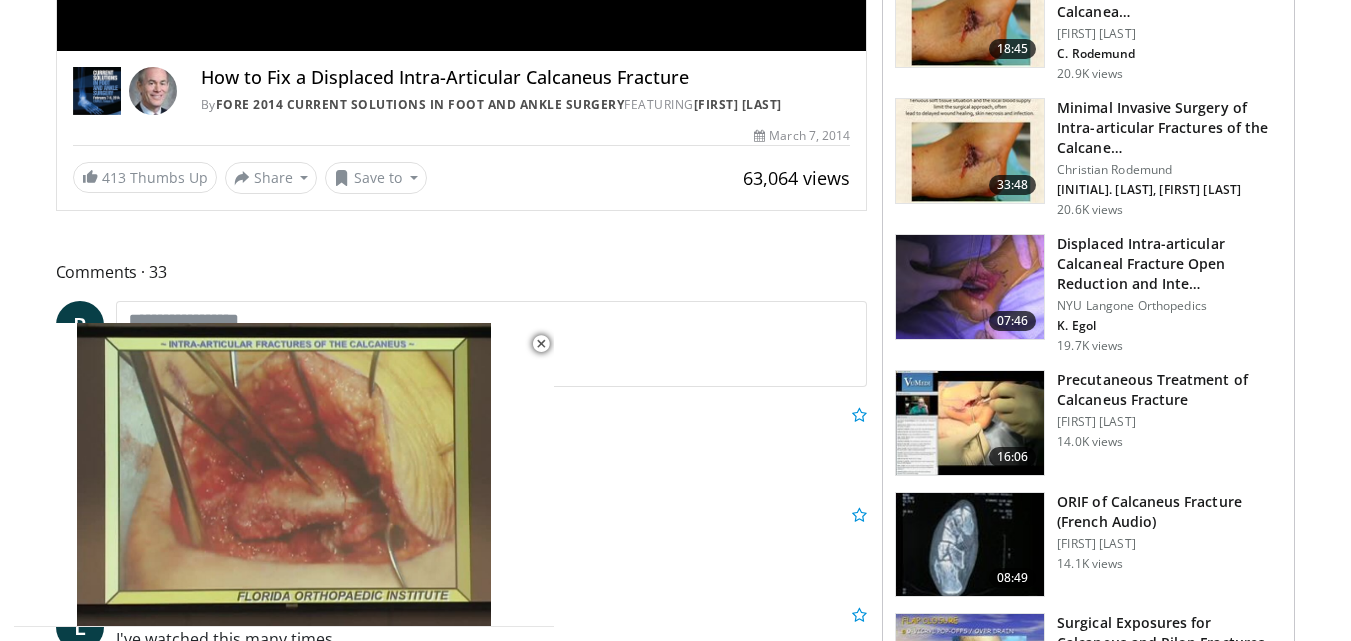 drag, startPoint x: 1350, startPoint y: 125, endPoint x: 1348, endPoint y: 52, distance: 73.02739 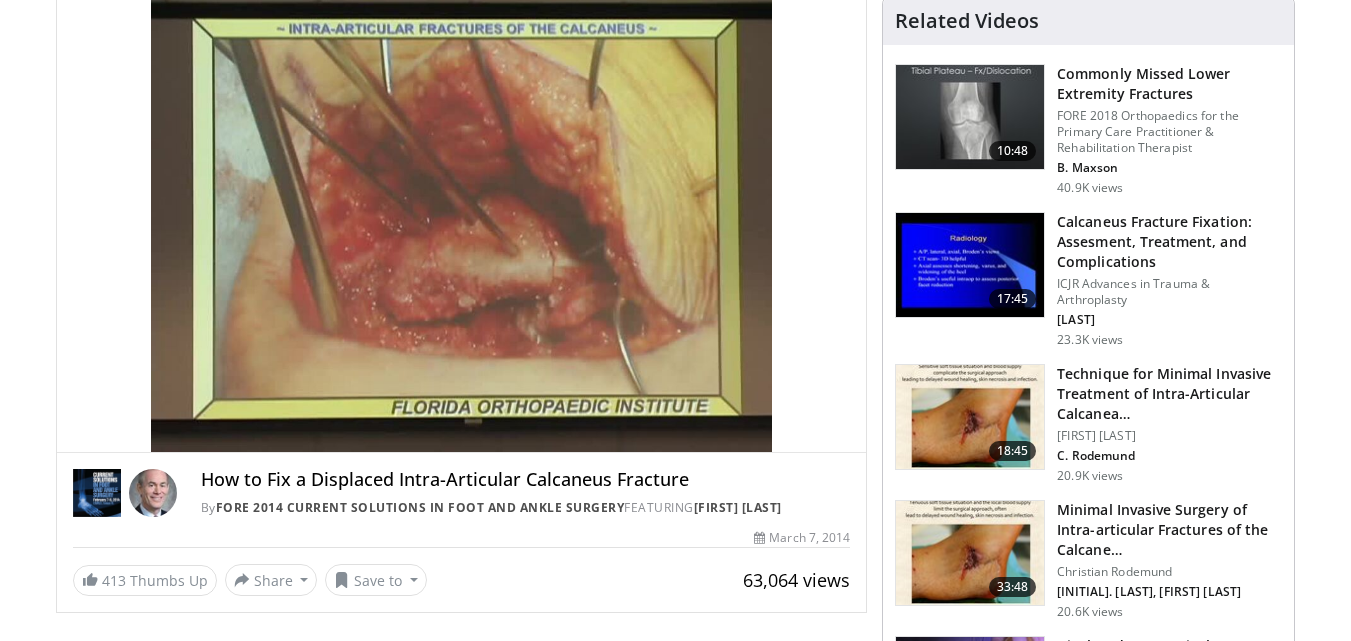 scroll, scrollTop: 97, scrollLeft: 0, axis: vertical 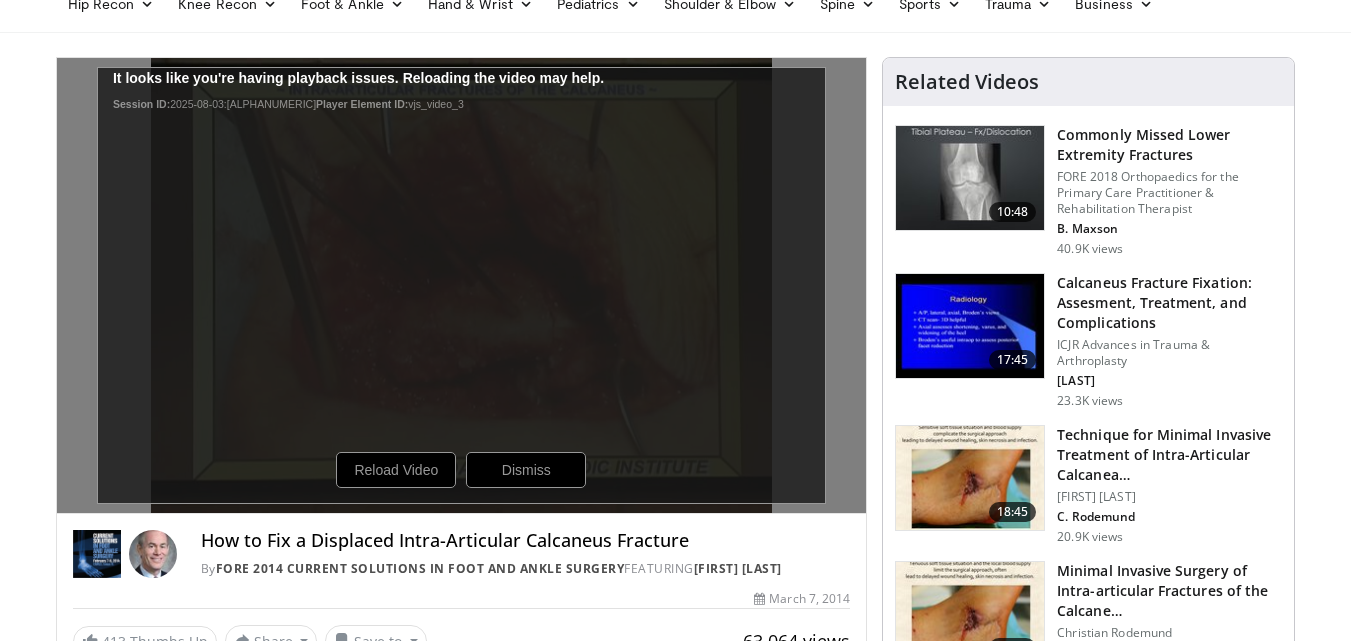 click on "Specialties
Adult & Family Medicine
Allergy, Asthma, Immunology
Anesthesiology
Cardiology
Dental
Dermatology
Endocrinology
Gastroenterology & Hepatology
General Surgery
Hematology & Oncology
Infectious Disease
Nephrology
Neurology
Neurosurgery
Obstetrics & Gynecology
Ophthalmology
Oral Maxillofacial
Orthopaedics
Otolaryngology
Pediatrics
Plastic Surgery
Podiatry
Psychiatry
Pulmonology
Radiation Oncology
Radiology
Rheumatology
Urology" at bounding box center [675, 2196] 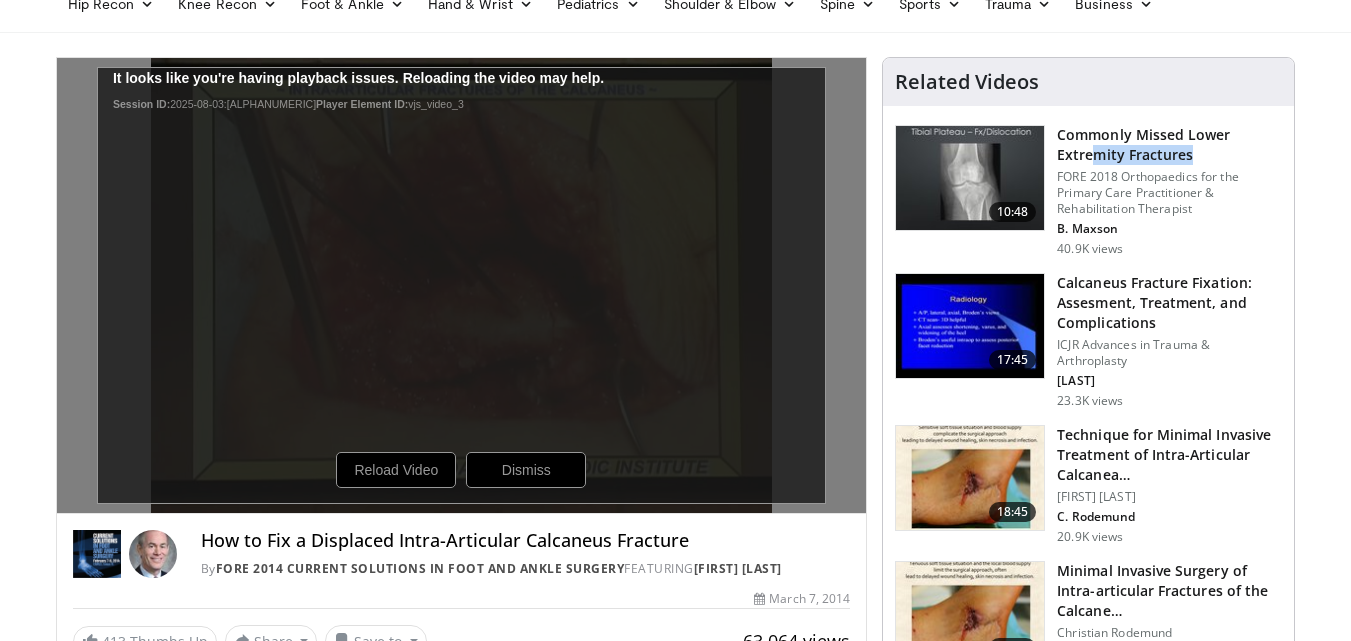 drag, startPoint x: 1318, startPoint y: 146, endPoint x: 1340, endPoint y: 126, distance: 29.732138 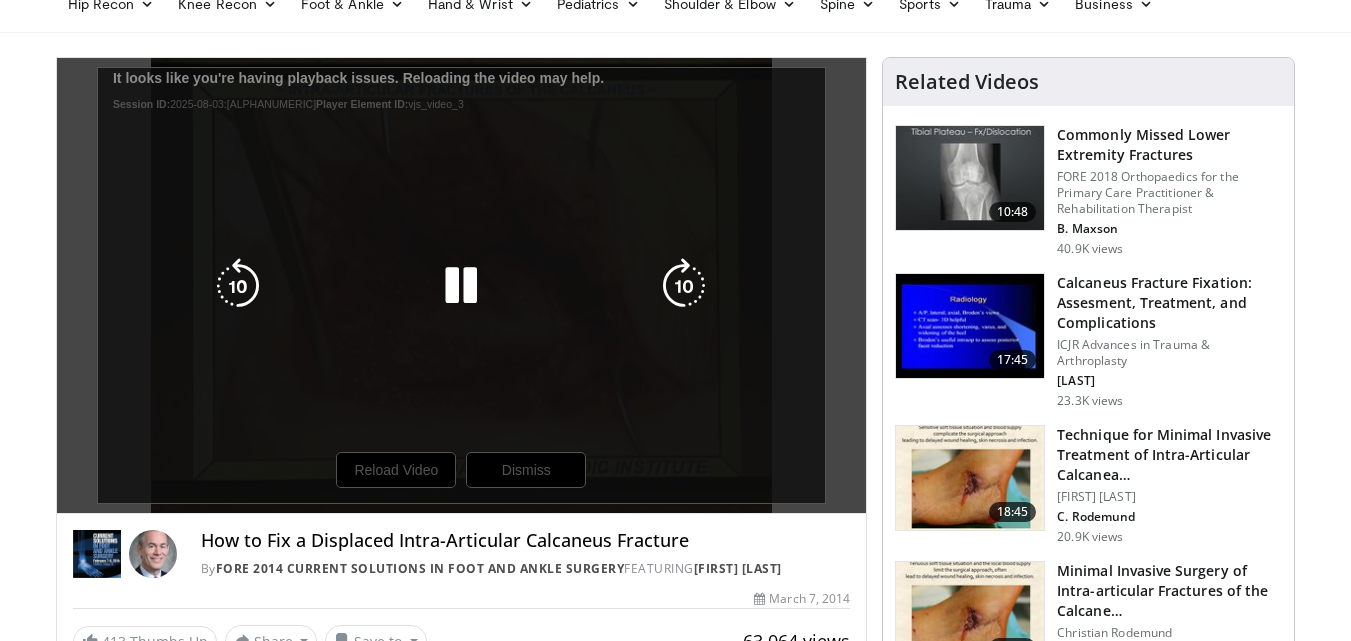 click on "10 seconds
Tap to unmute" at bounding box center (462, 285) 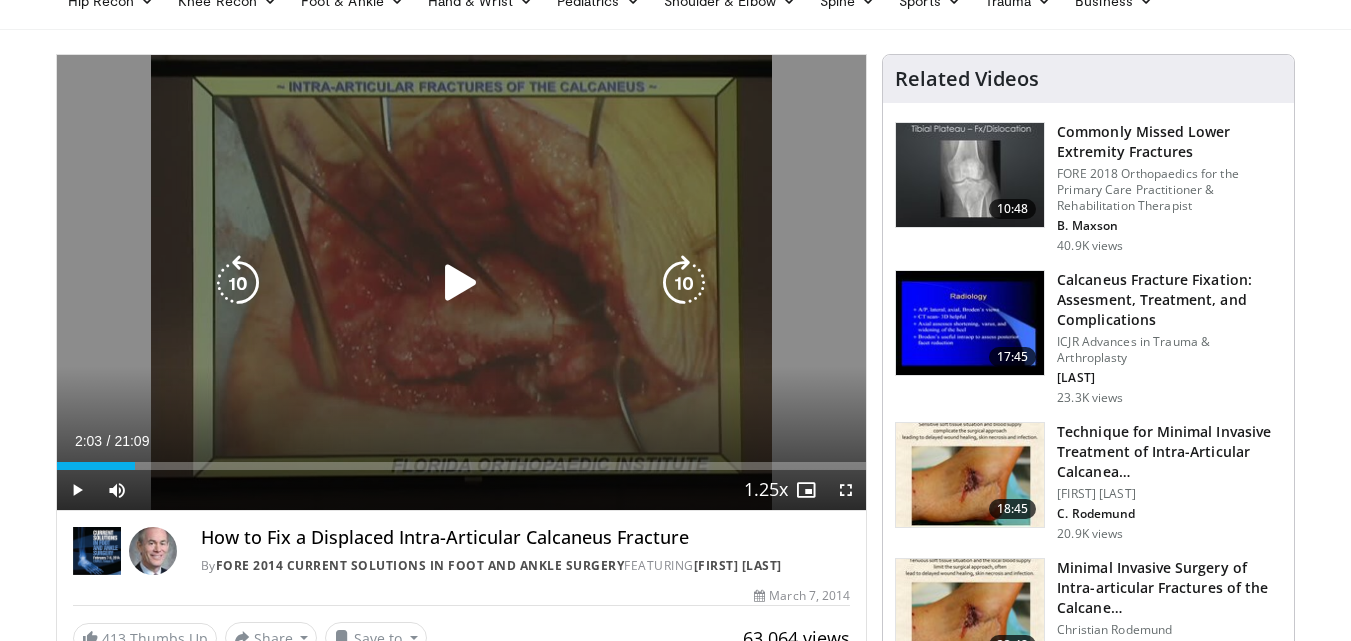 click on "10 seconds
Tap to unmute" at bounding box center (462, 282) 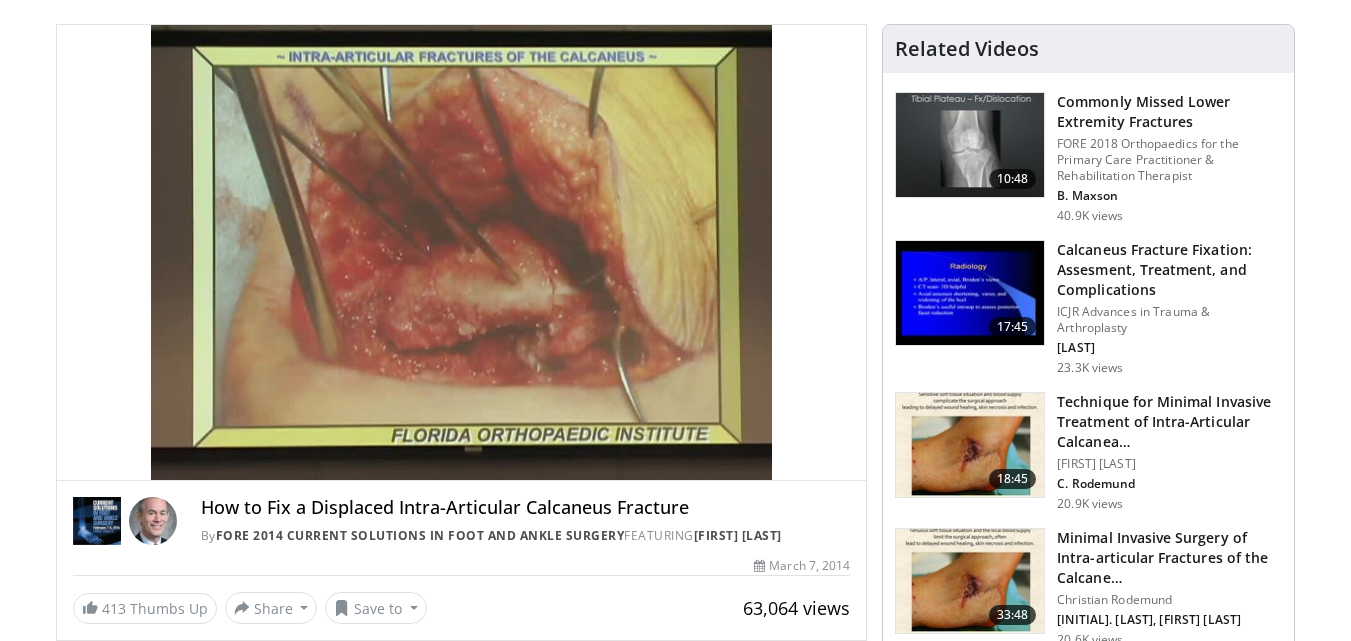 scroll, scrollTop: 80, scrollLeft: 0, axis: vertical 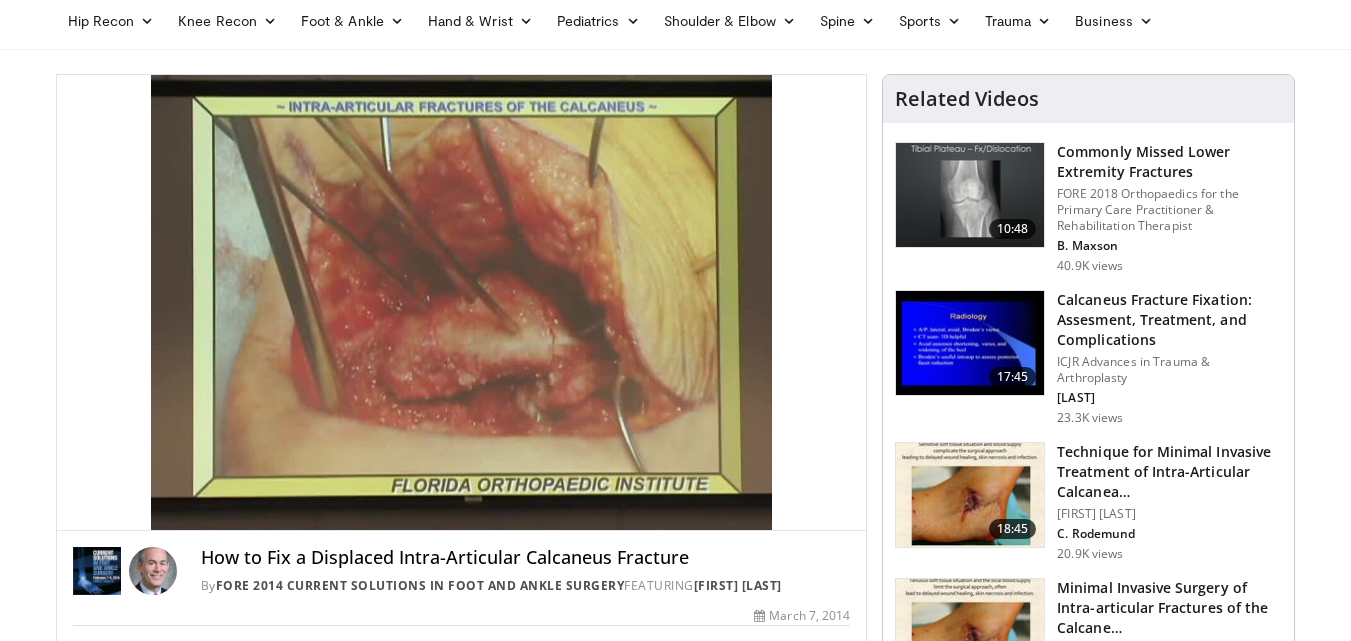 click on "Specialties
Adult & Family Medicine
Allergy, Asthma, Immunology
Anesthesiology
Cardiology
Dental
Dermatology
Endocrinology
Gastroenterology & Hepatology
General Surgery
Hematology & Oncology
Infectious Disease
Nephrology
Neurology
Neurosurgery
Obstetrics & Gynecology
Ophthalmology
Oral Maxillofacial
Orthopaedics
Otolaryngology
Pediatrics
Plastic Surgery
Podiatry
Psychiatry
Pulmonology
Radiation Oncology
Radiology
Rheumatology
Urology" at bounding box center [675, 2213] 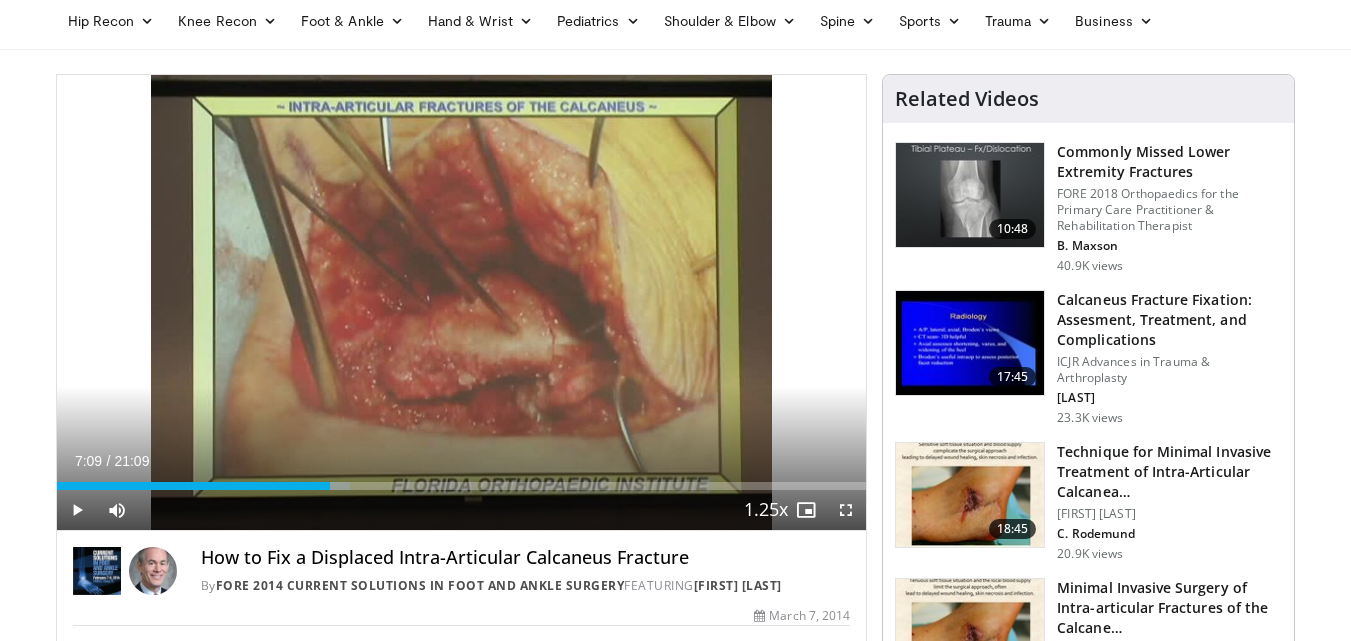 click at bounding box center [333, 486] 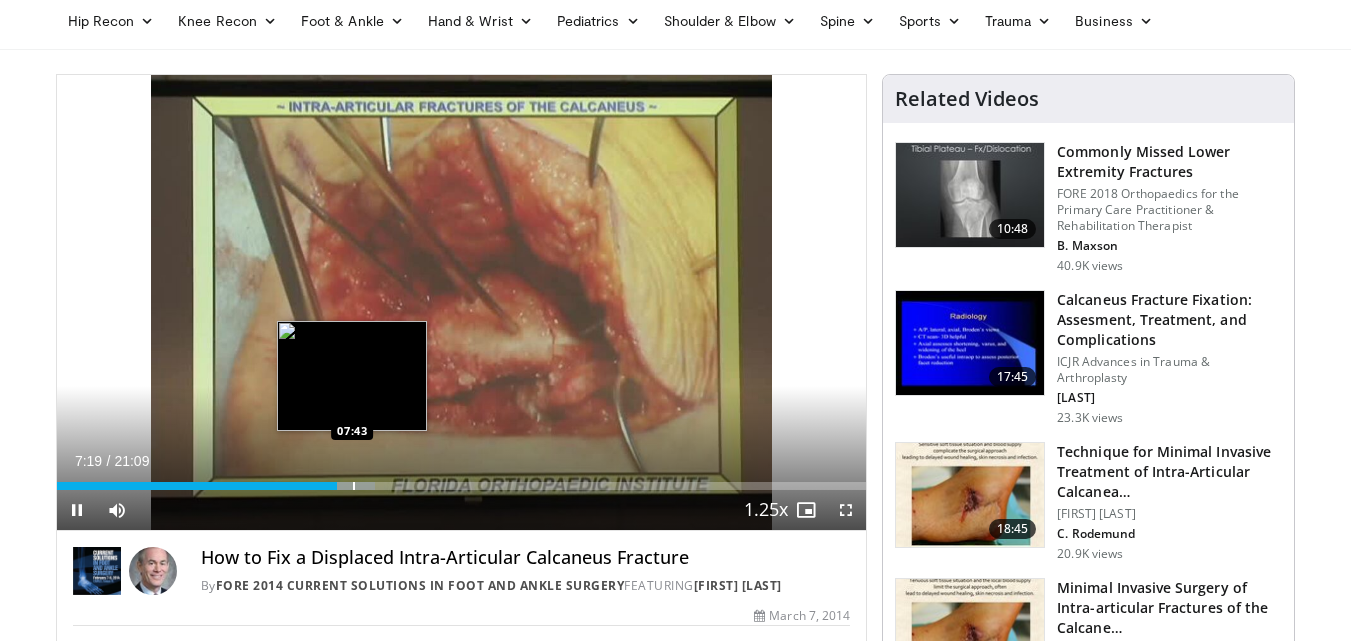 click at bounding box center (354, 486) 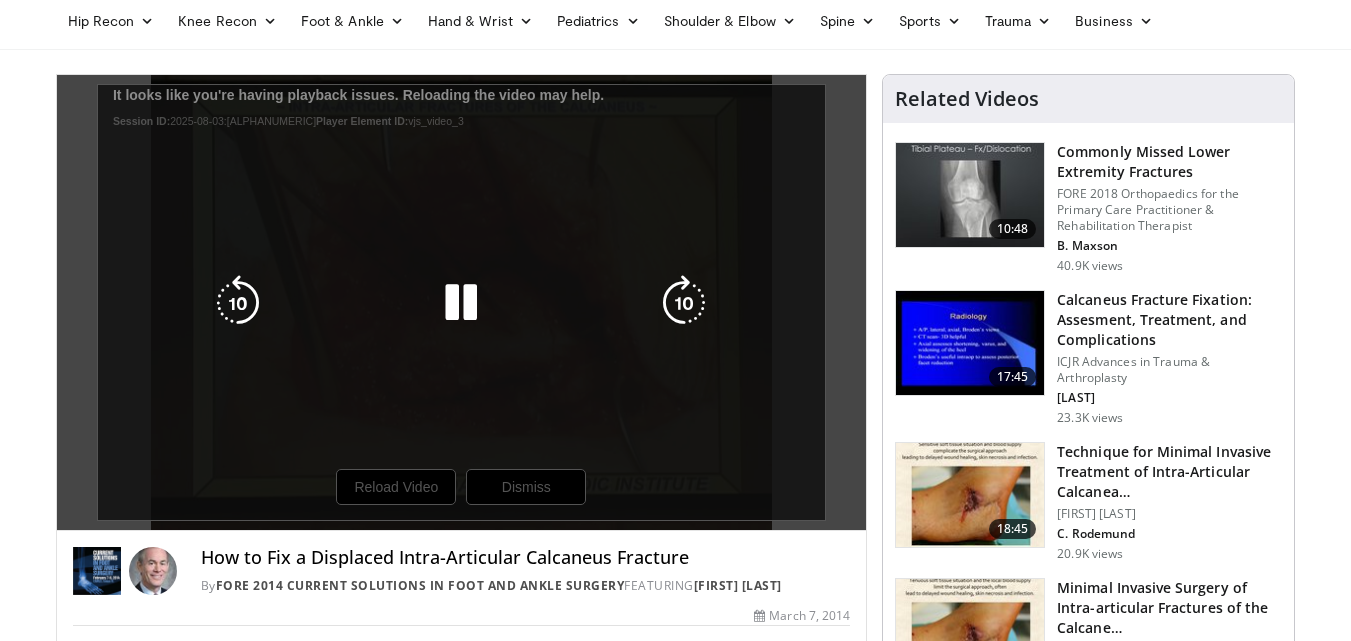 click on "60 seconds
Tap to unmute" at bounding box center [462, 302] 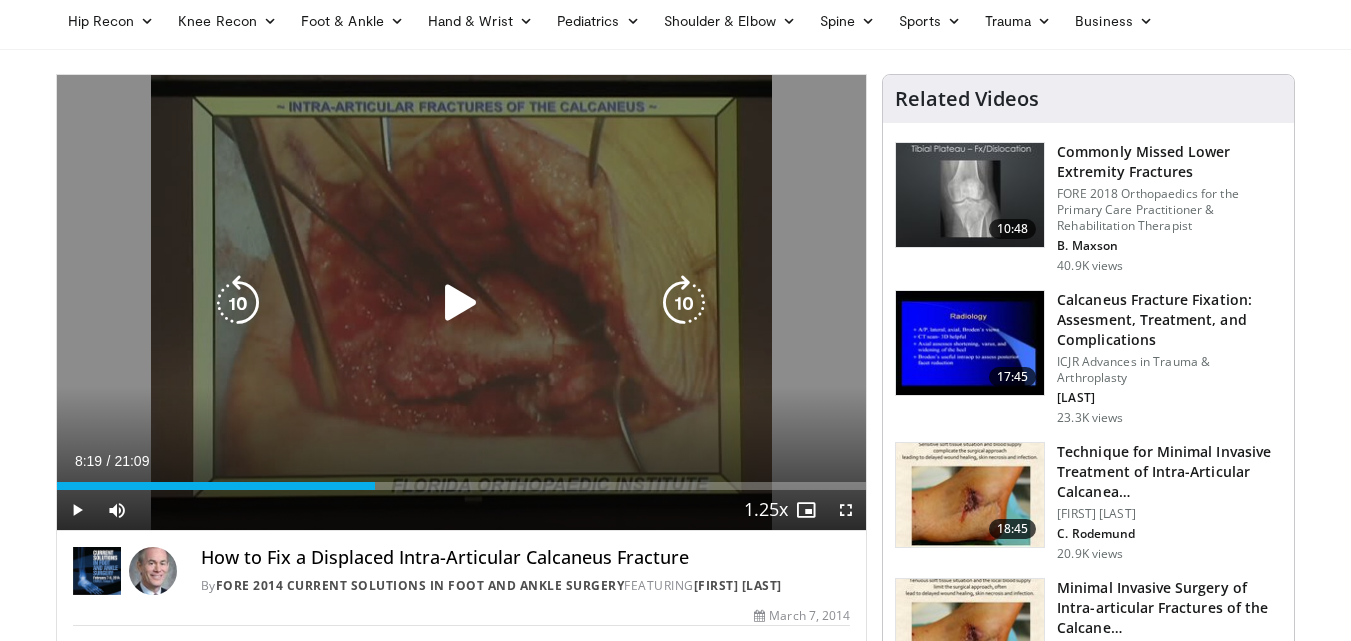 click at bounding box center (461, 303) 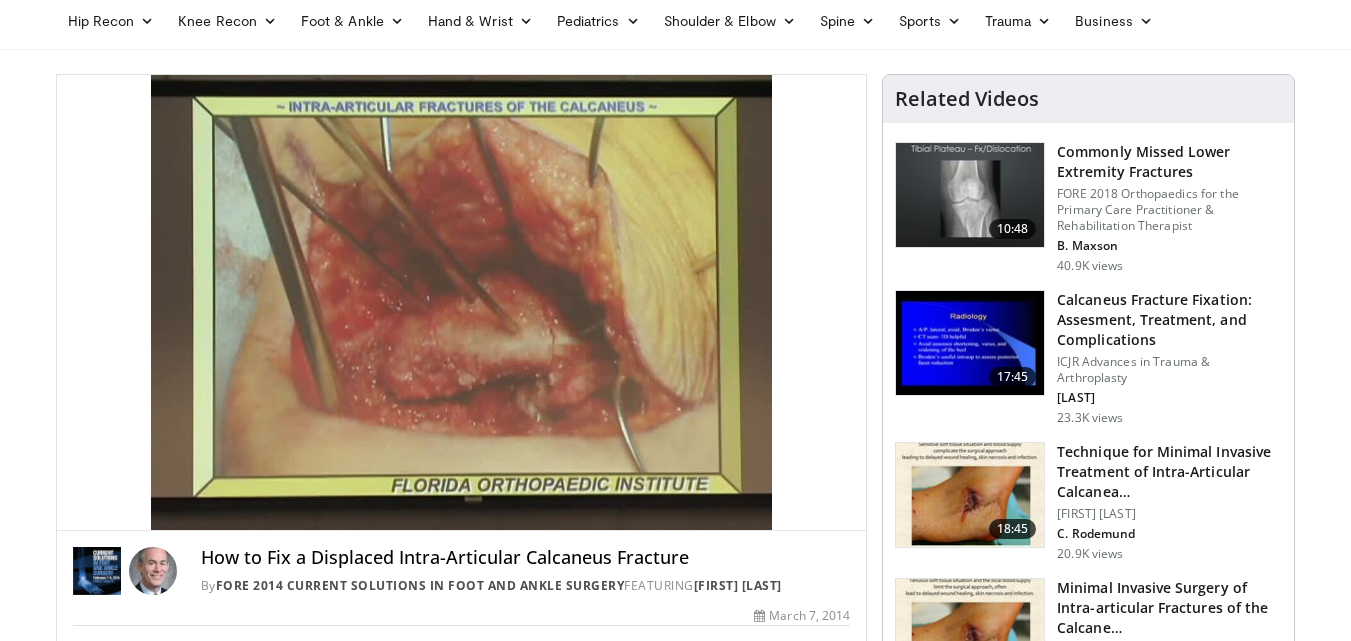 type 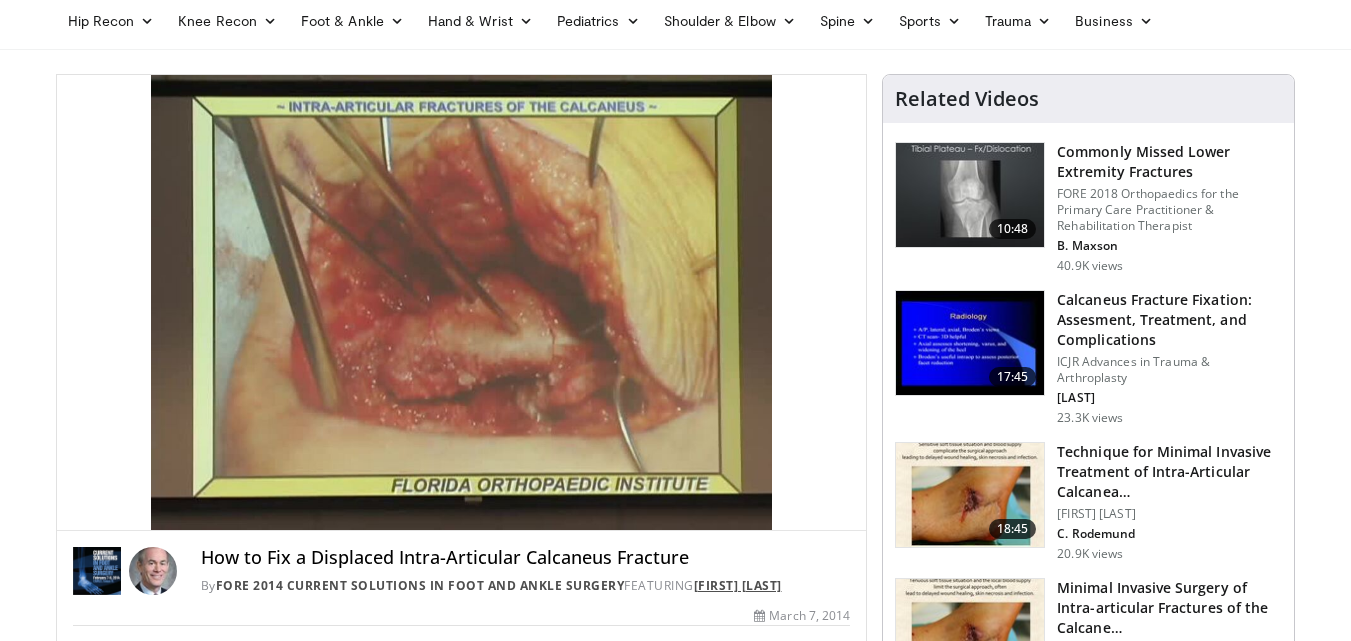 click on "[FIRST] [LAST]" at bounding box center [738, 585] 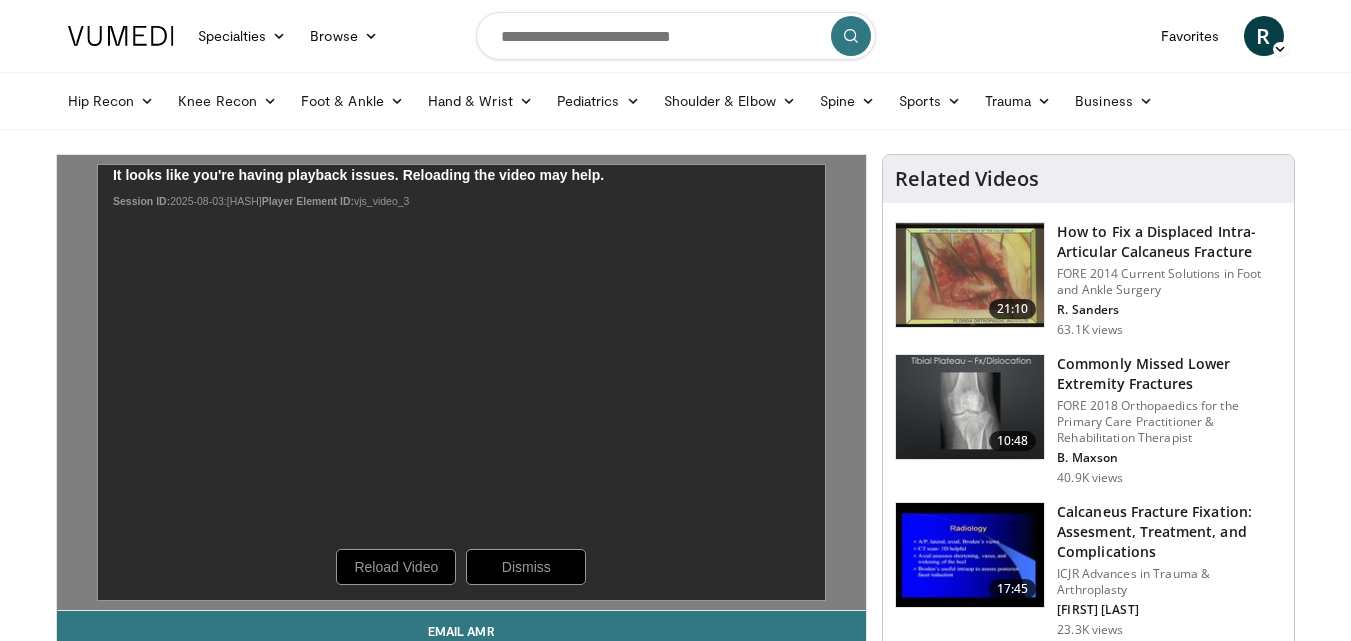 scroll, scrollTop: 0, scrollLeft: 0, axis: both 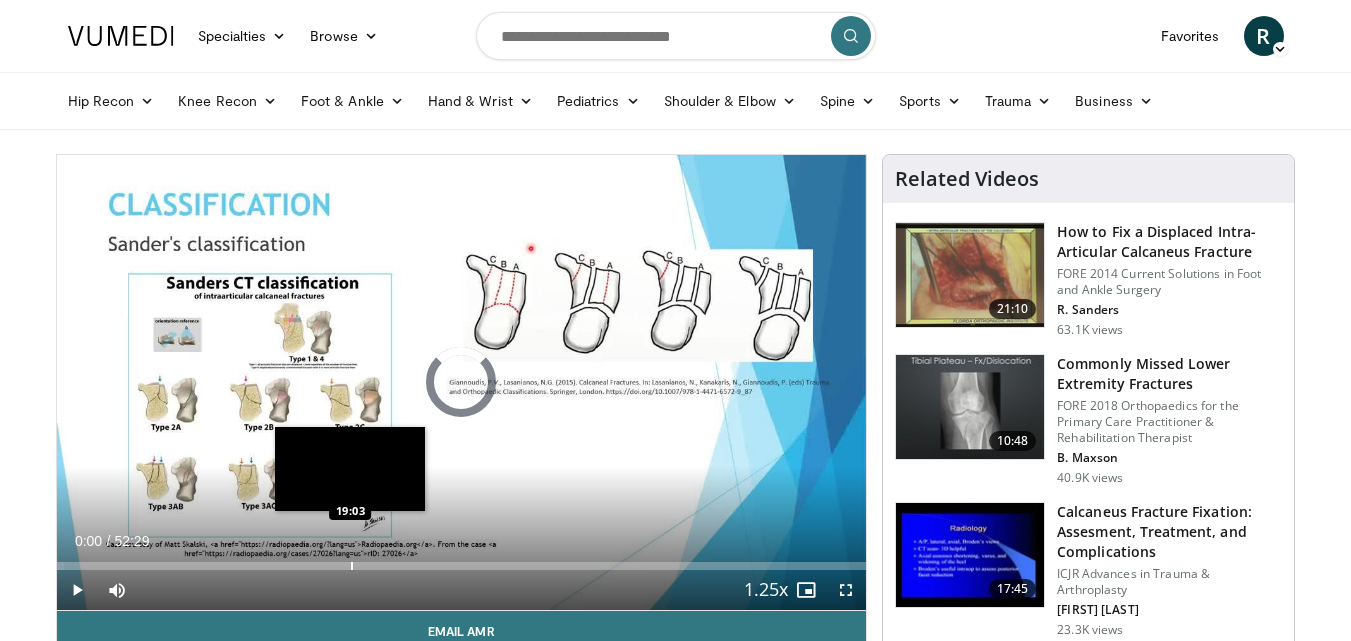 click on "Loaded :  0.95% 00:00 19:03" at bounding box center [462, 560] 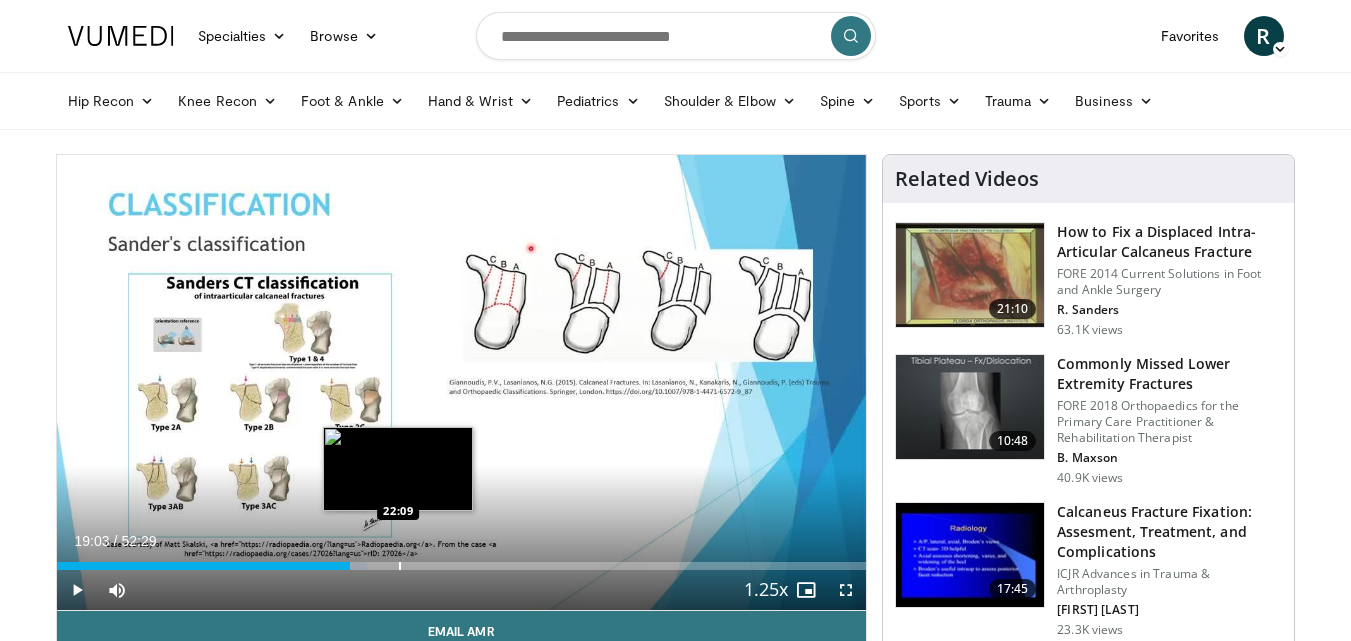 click on "Loaded :  38.36% 19:03 22:09" at bounding box center [462, 560] 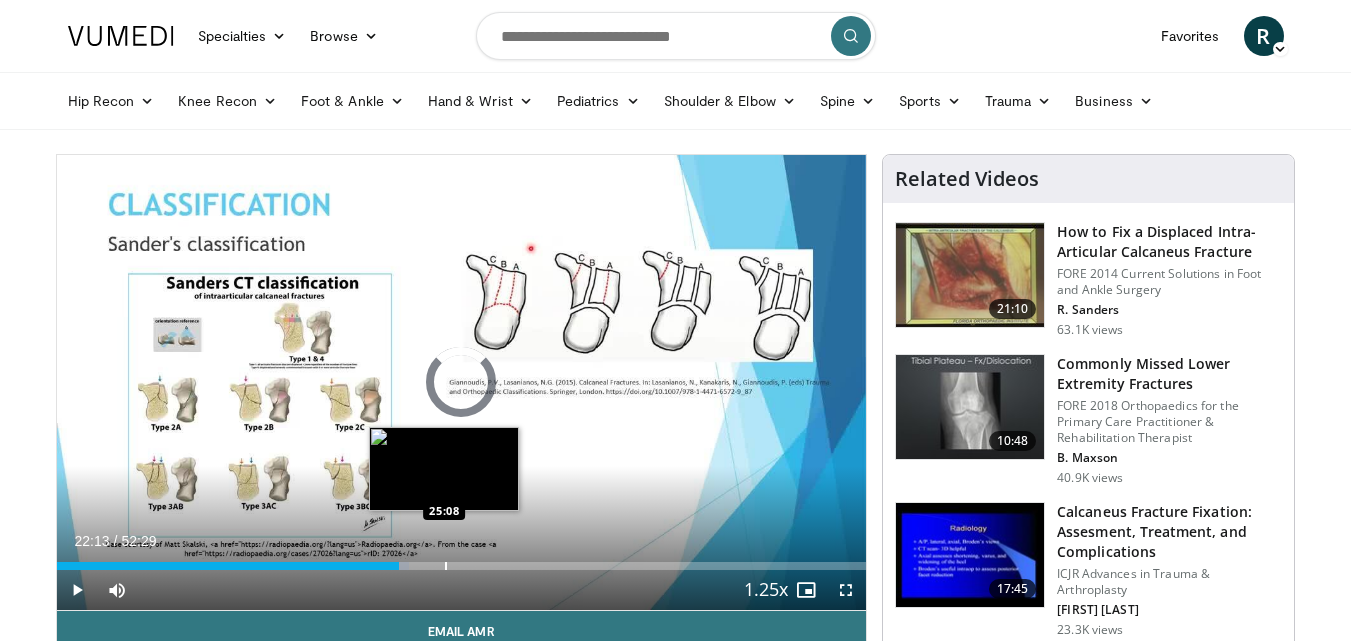 click on "Loaded :  43.50% 22:13 25:08" at bounding box center (462, 560) 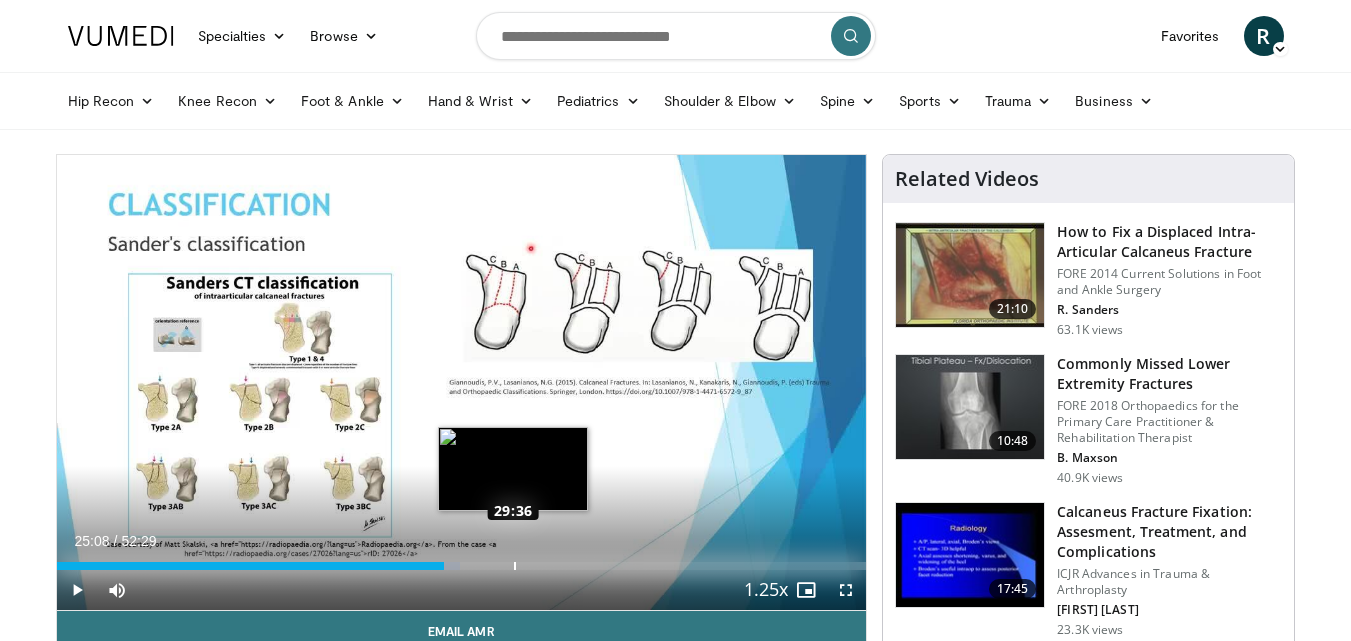 drag, startPoint x: 513, startPoint y: 562, endPoint x: 526, endPoint y: 561, distance: 13.038404 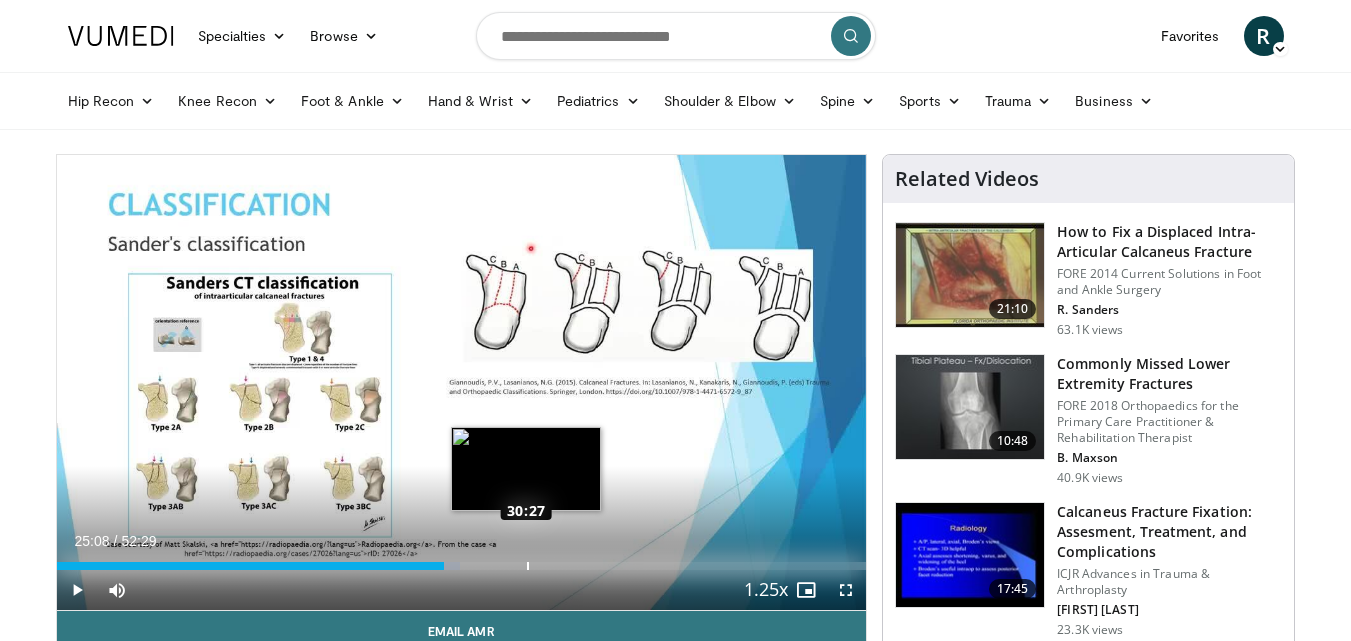 click on "Loaded :  49.85% 25:08 30:27" at bounding box center (462, 560) 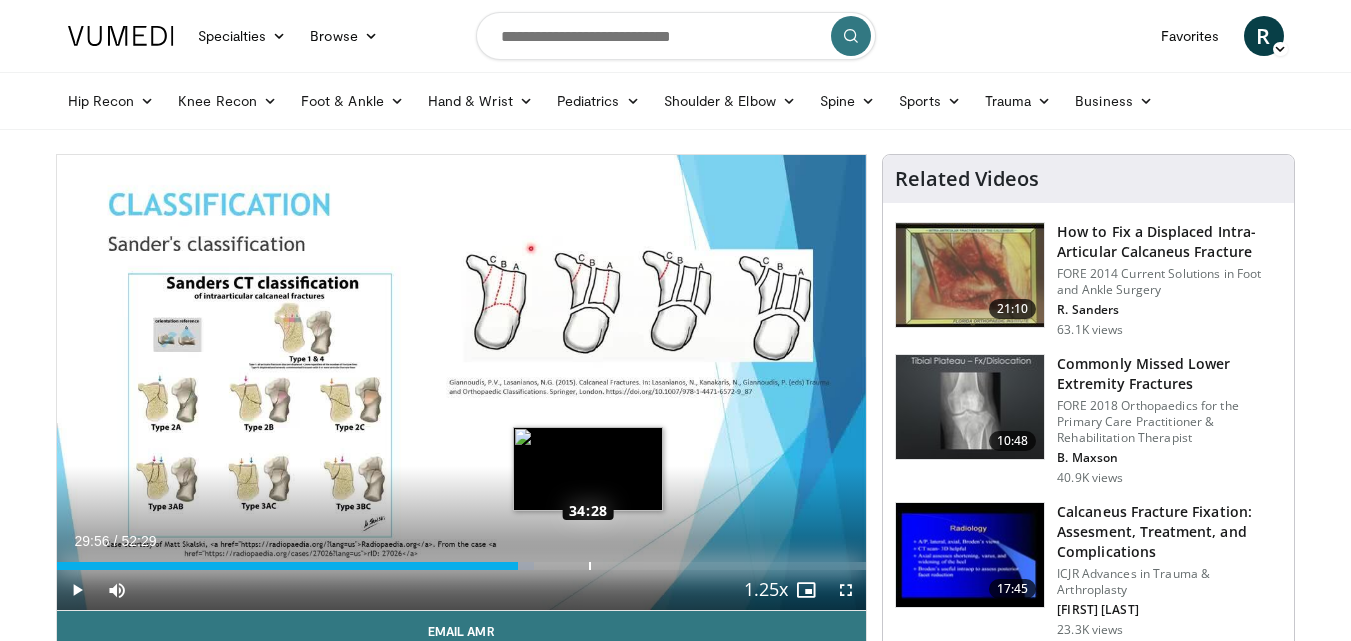 click at bounding box center [590, 566] 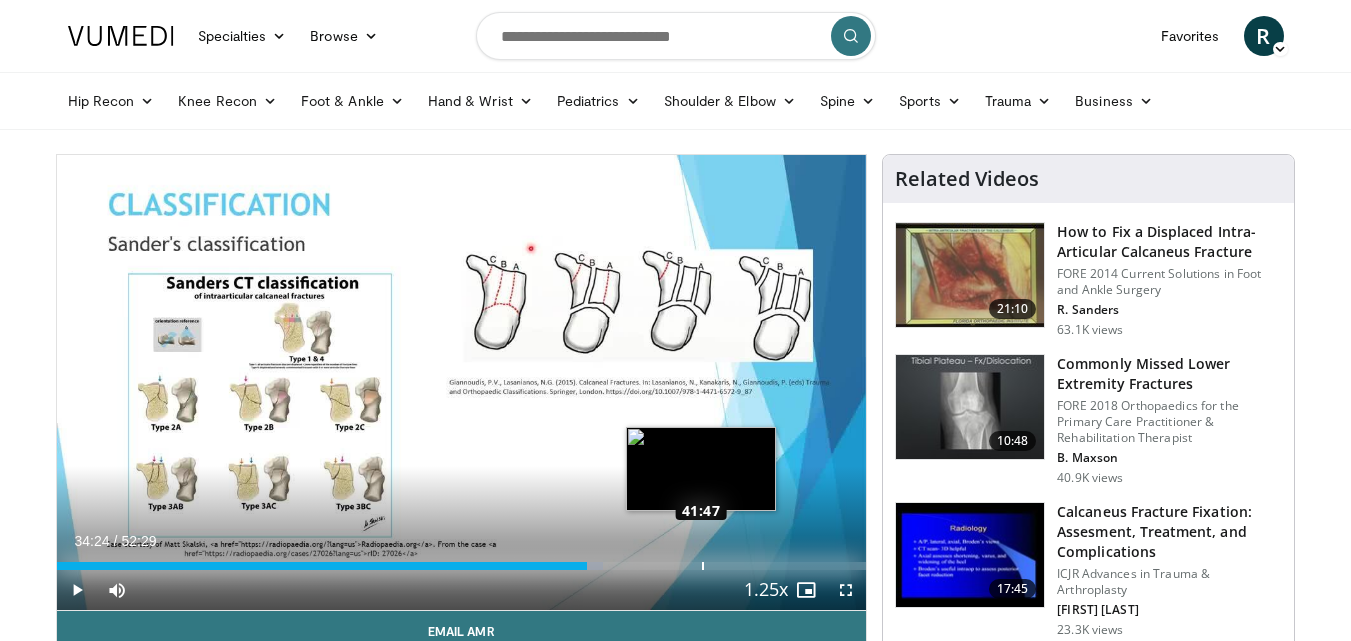 click on "Loaded :  67.53% 34:24 41:47" at bounding box center [462, 560] 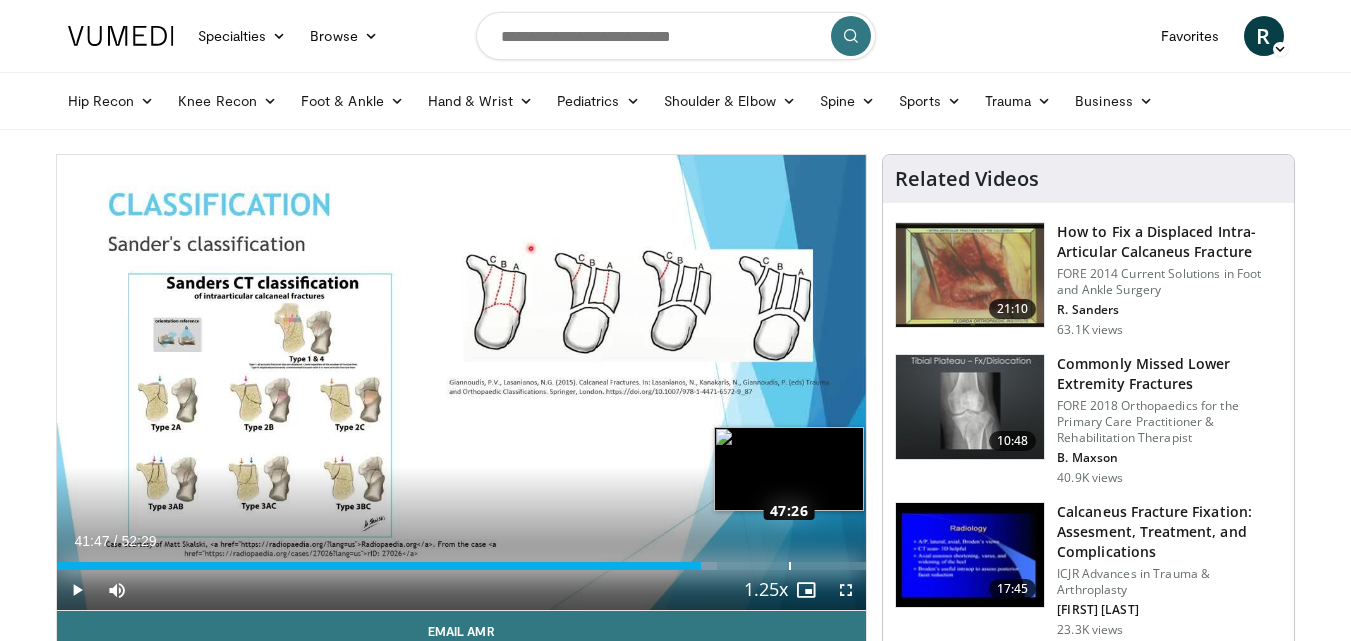 click on "Loaded :  81.61% 41:47 47:26" at bounding box center (462, 560) 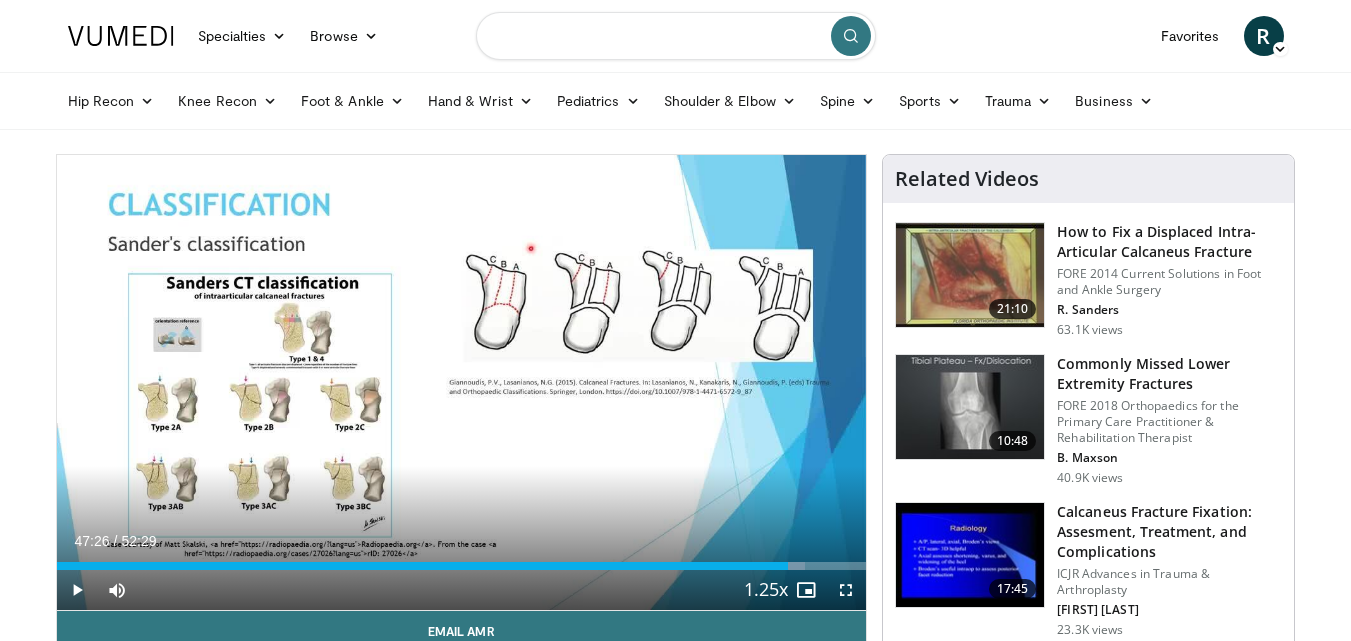 click at bounding box center (676, 36) 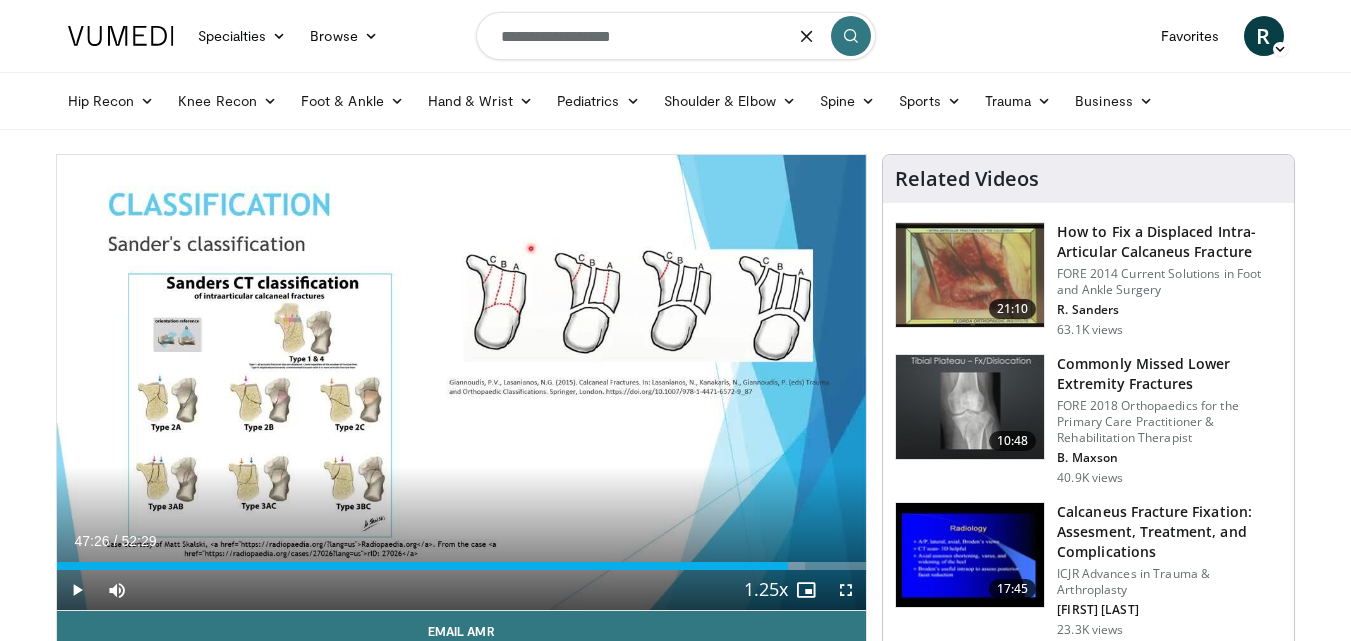 type on "**********" 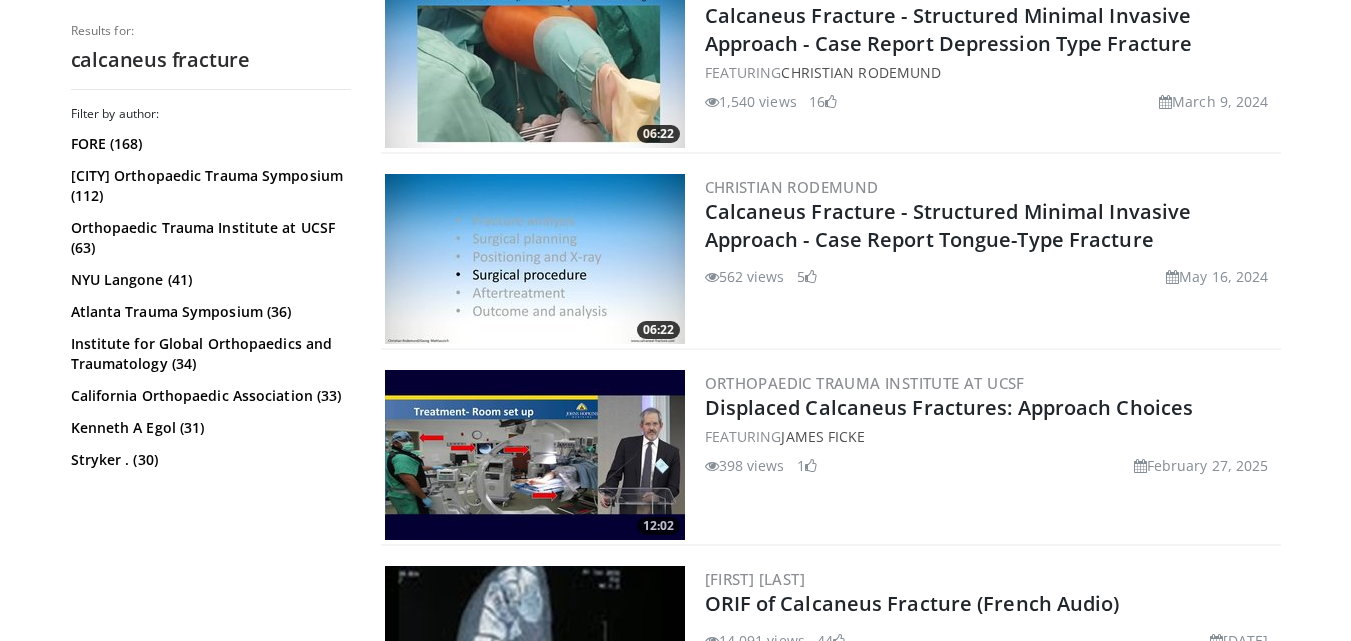scroll, scrollTop: 840, scrollLeft: 0, axis: vertical 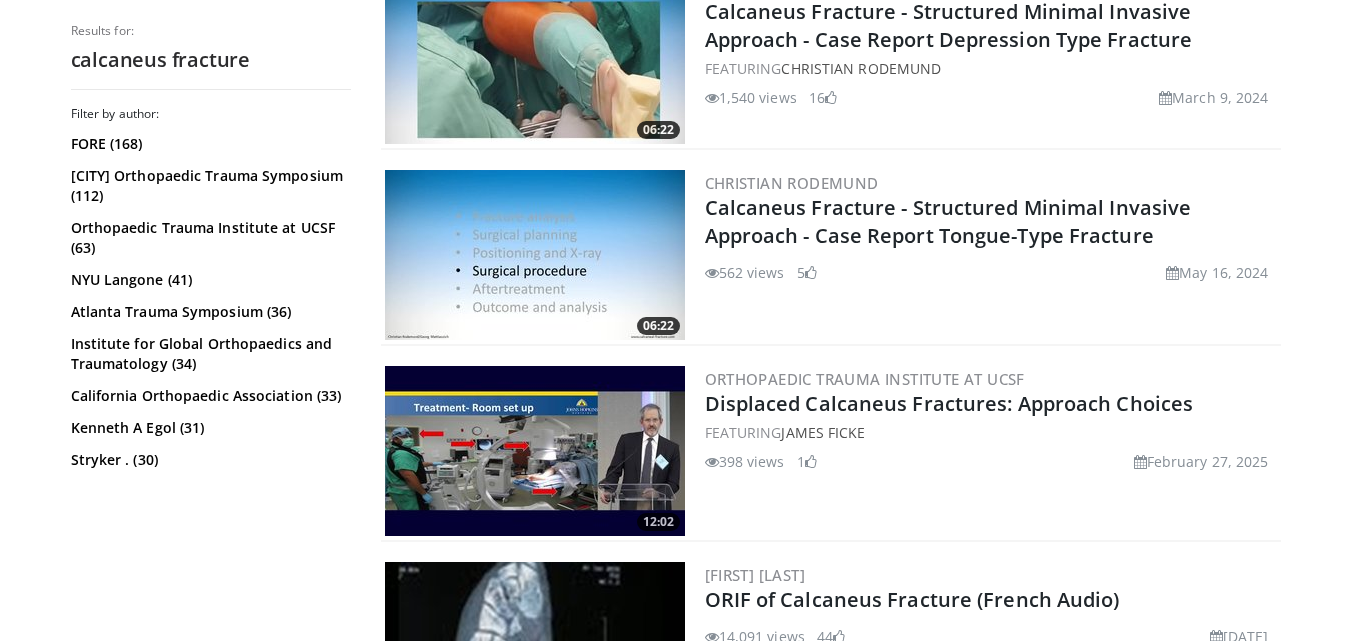 click at bounding box center [535, 451] 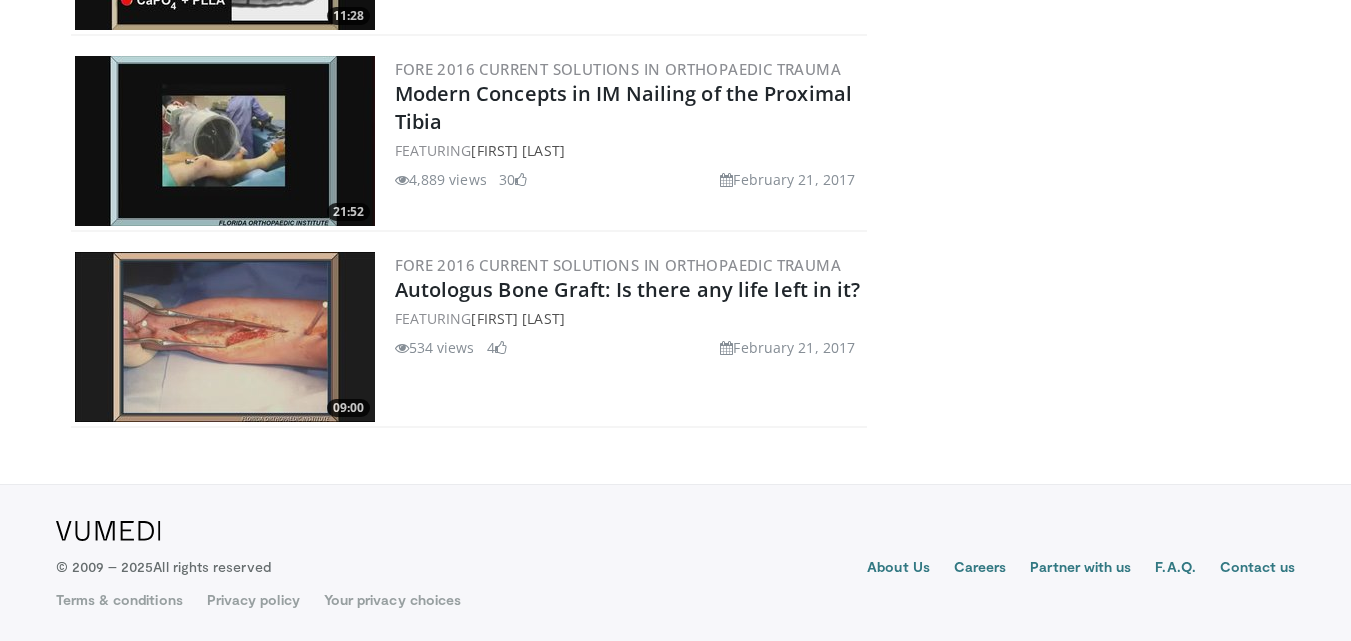 scroll, scrollTop: 996, scrollLeft: 0, axis: vertical 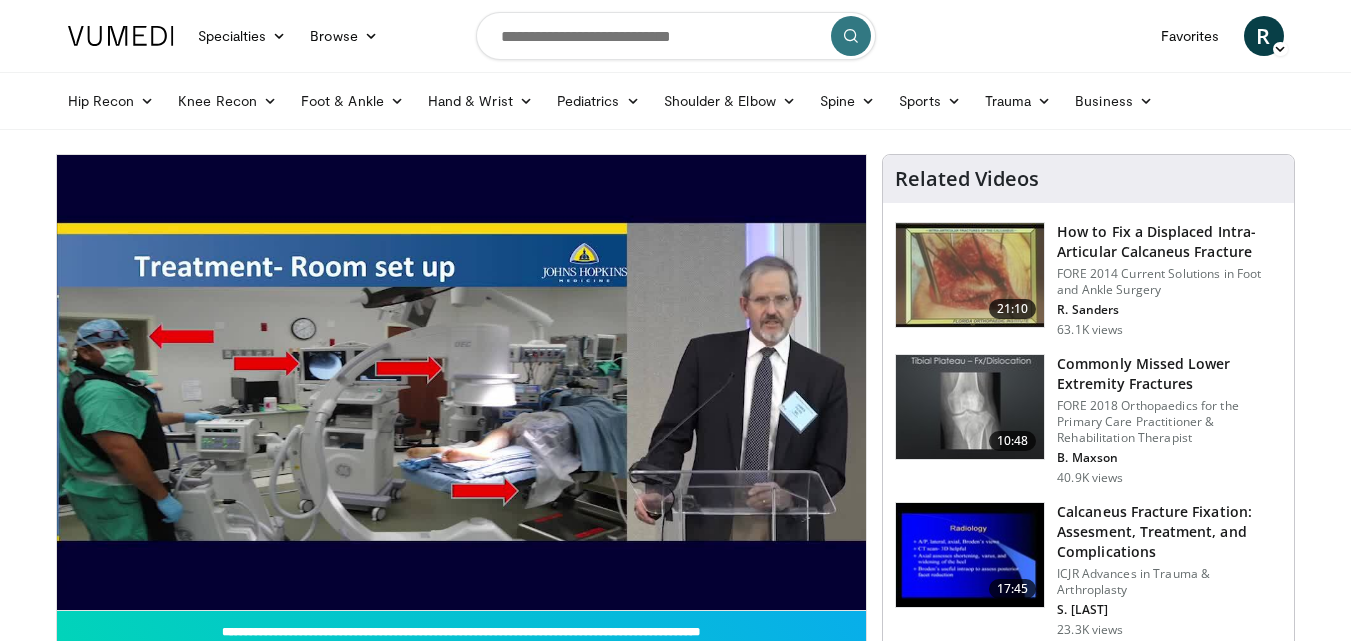 click on "Specialties
Adult & Family Medicine
Allergy, Asthma, Immunology
Anesthesiology
Cardiology
Dental
Dermatology
Endocrinology
Gastroenterology & Hepatology
General Surgery
Hematology & Oncology
Infectious Disease
Nephrology
Neurology
Neurosurgery
Obstetrics & Gynecology
Ophthalmology
Oral Maxillofacial
Orthopaedics
Otolaryngology
Pediatrics
Plastic Surgery
Podiatry
Psychiatry
Pulmonology
Radiation Oncology
Radiology
Rheumatology
Urology" at bounding box center [675, 1521] 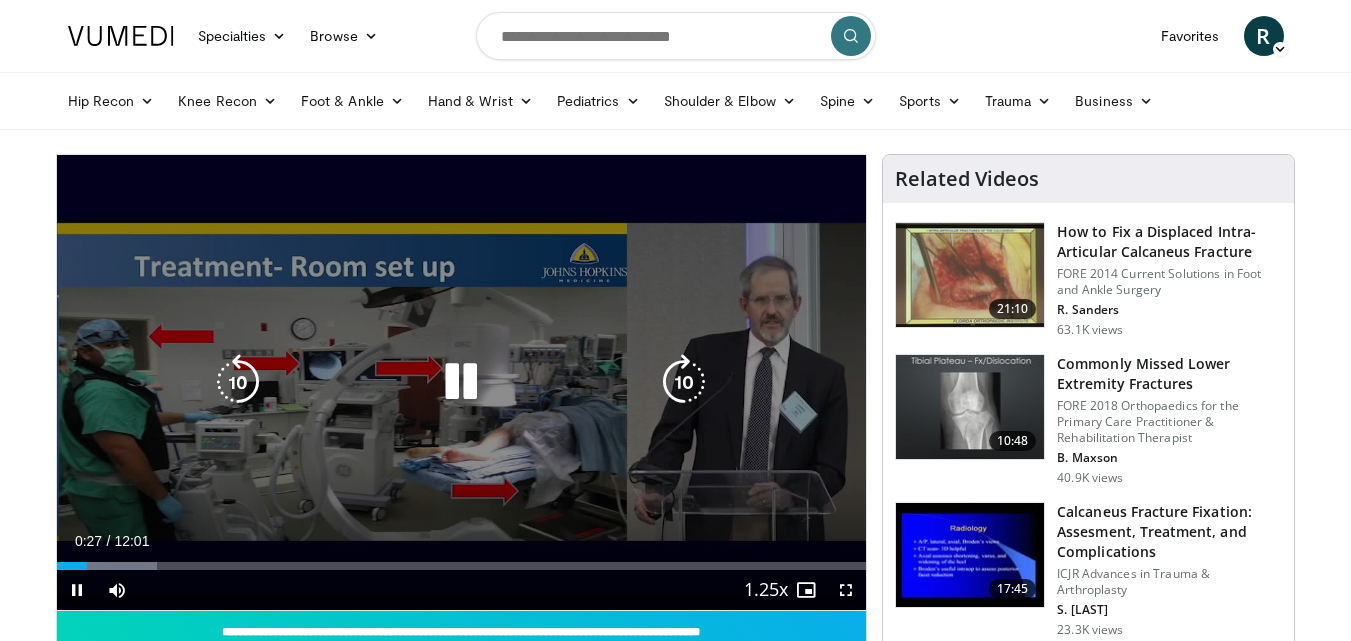 click on "10 seconds
Tap to unmute" at bounding box center [462, 382] 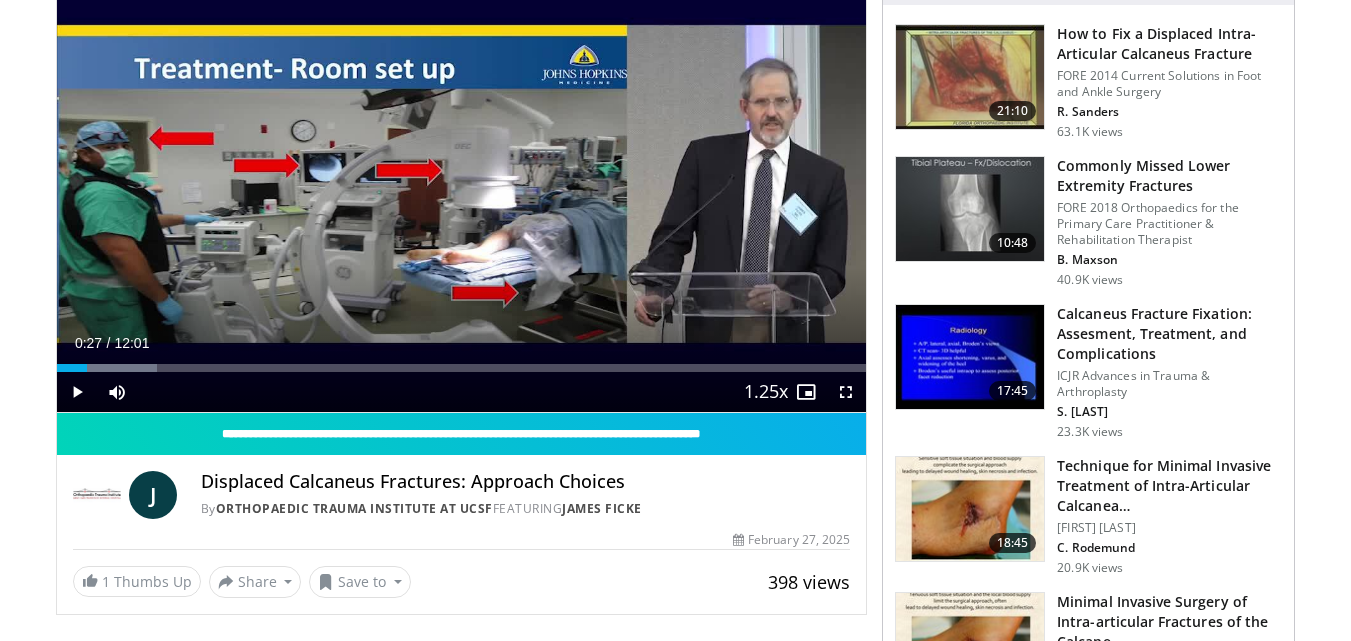 scroll, scrollTop: 200, scrollLeft: 0, axis: vertical 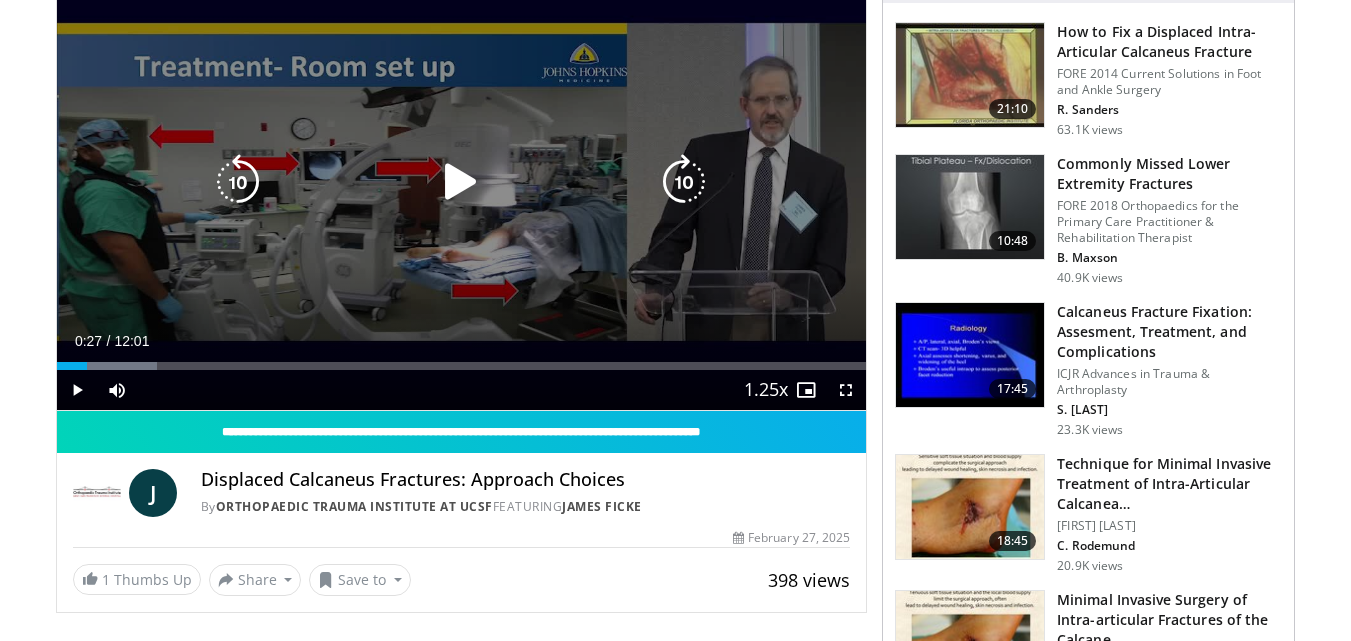 click on "10 seconds
Tap to unmute" at bounding box center (462, 182) 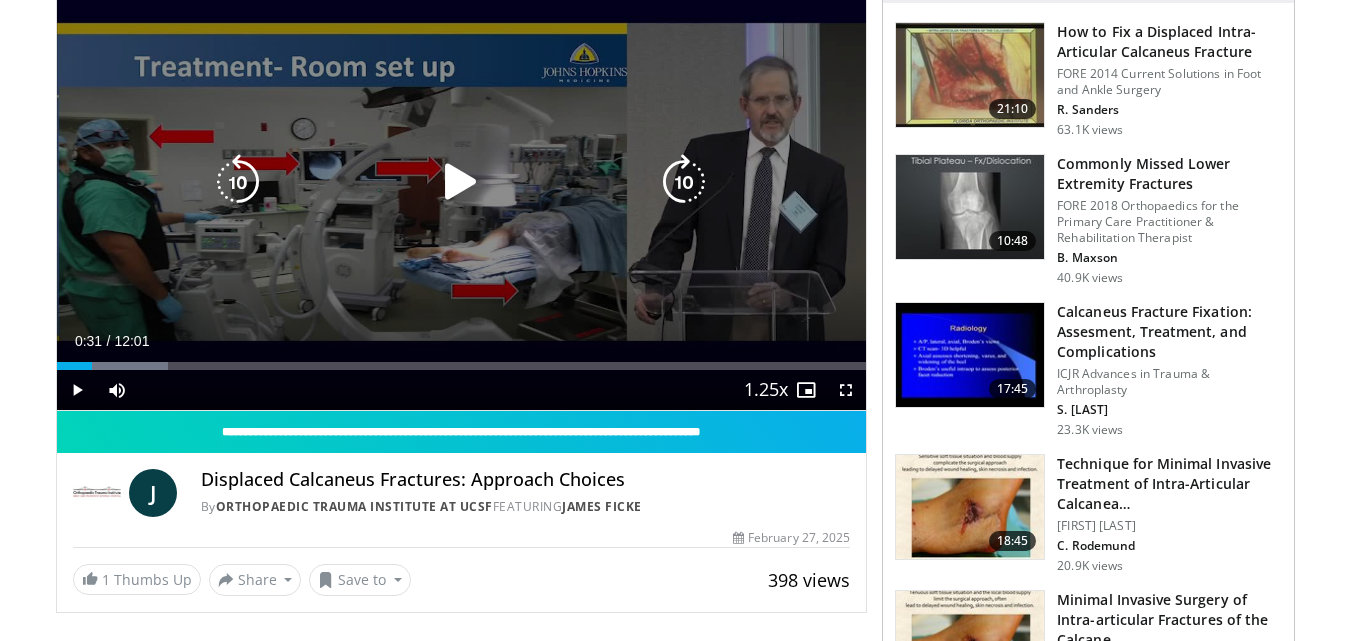 click at bounding box center [461, 182] 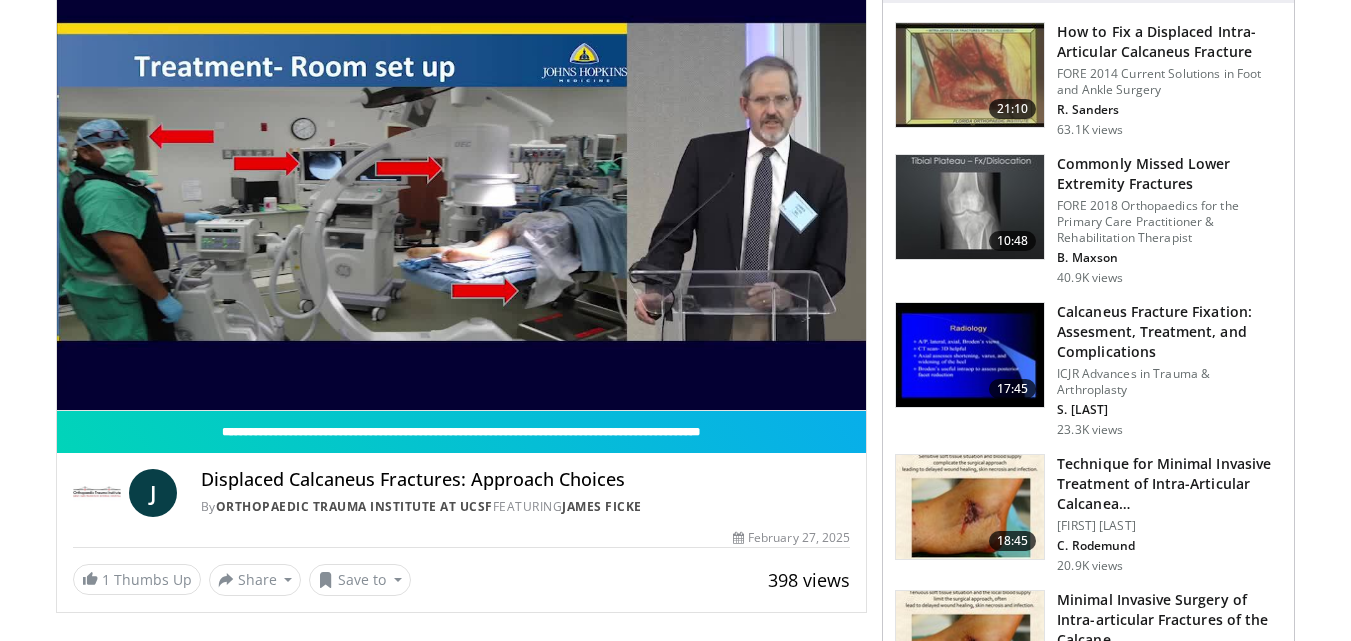 click on "Specialties
Adult & Family Medicine
Allergy, Asthma, Immunology
Anesthesiology
Cardiology
Dental
Dermatology
Endocrinology
Gastroenterology & Hepatology
General Surgery
Hematology & Oncology
Infectious Disease
Nephrology
Neurology
Neurosurgery
Obstetrics & Gynecology
Ophthalmology
Oral Maxillofacial
Orthopaedics
Otolaryngology
Pediatrics
Plastic Surgery
Podiatry
Psychiatry
Pulmonology
Radiation Oncology
Radiology
Rheumatology
Urology" at bounding box center [675, 1321] 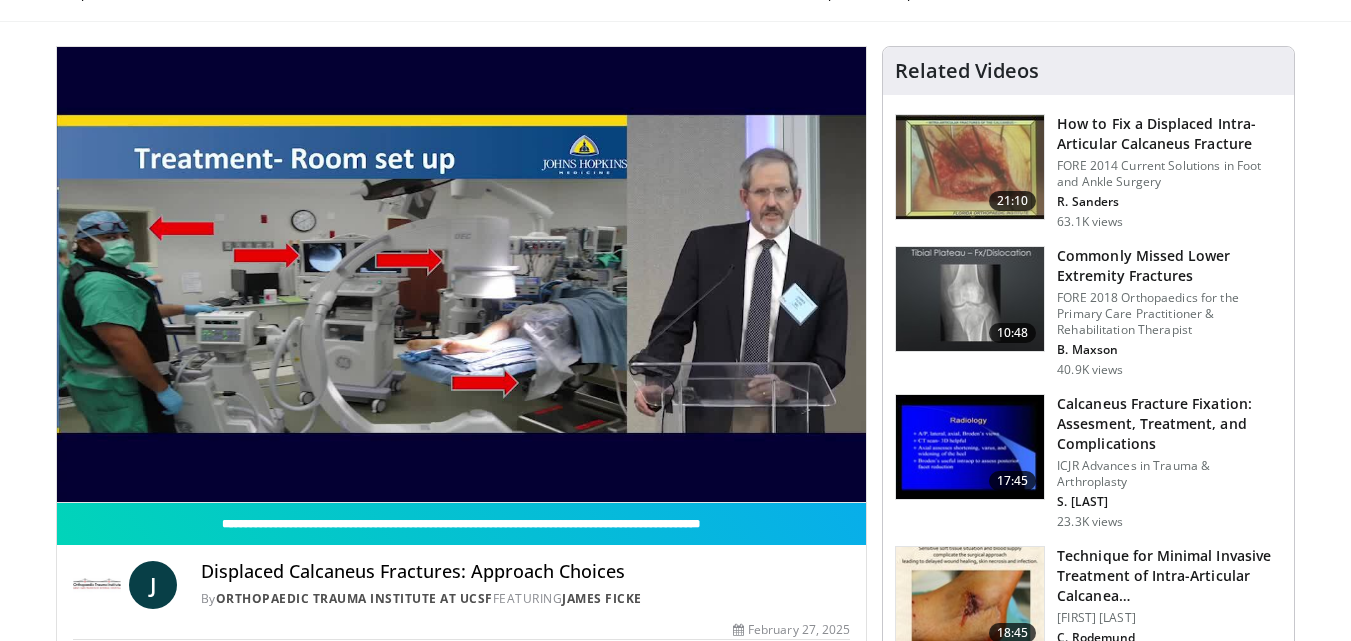 scroll, scrollTop: 80, scrollLeft: 0, axis: vertical 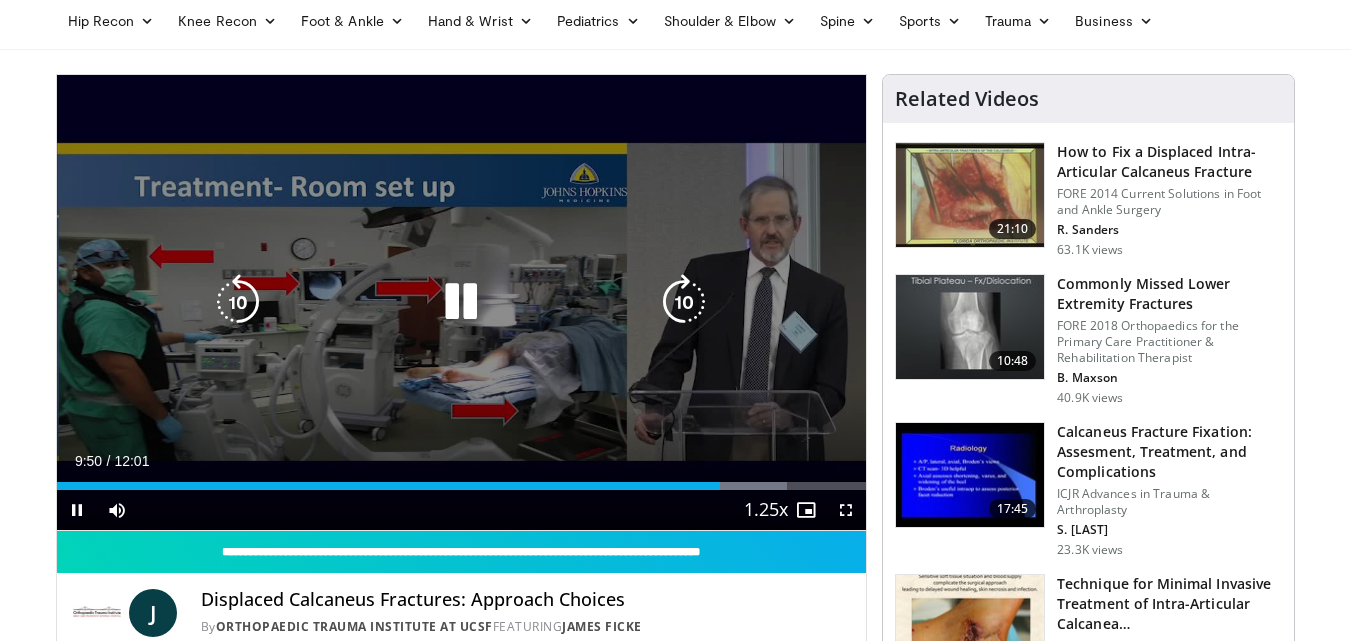 click on "50 seconds
Tap to unmute" at bounding box center [462, 302] 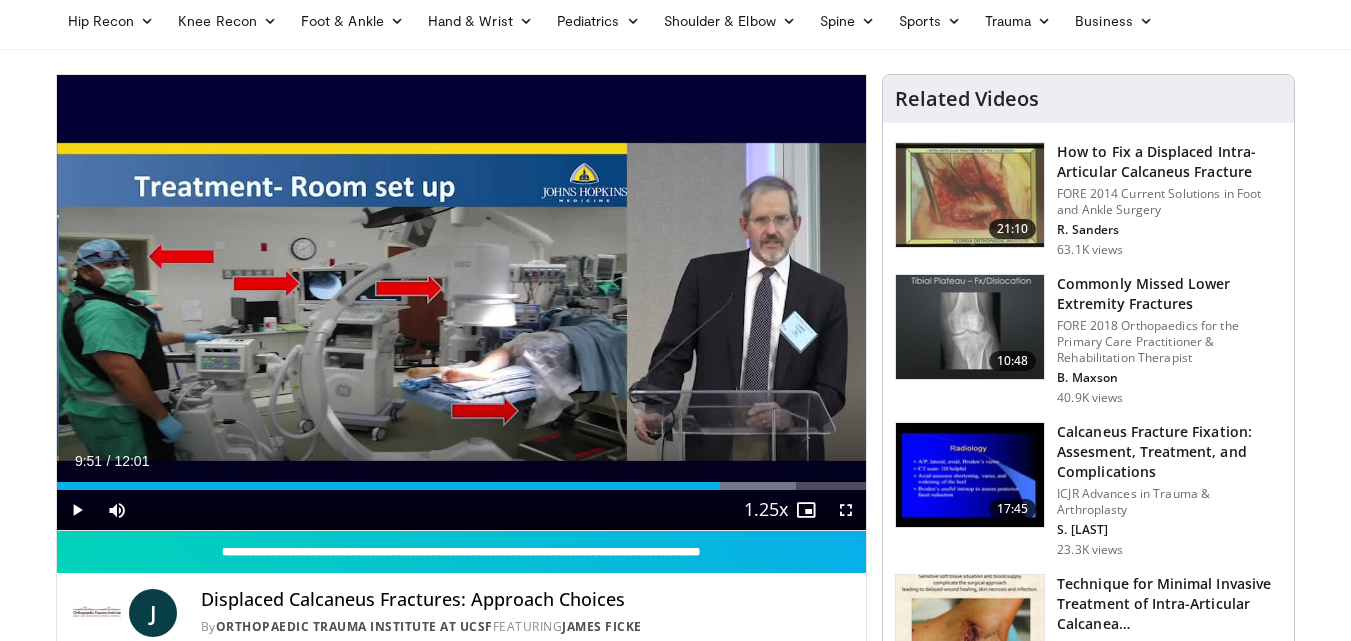 click on "50 seconds
Tap to unmute" at bounding box center [462, 302] 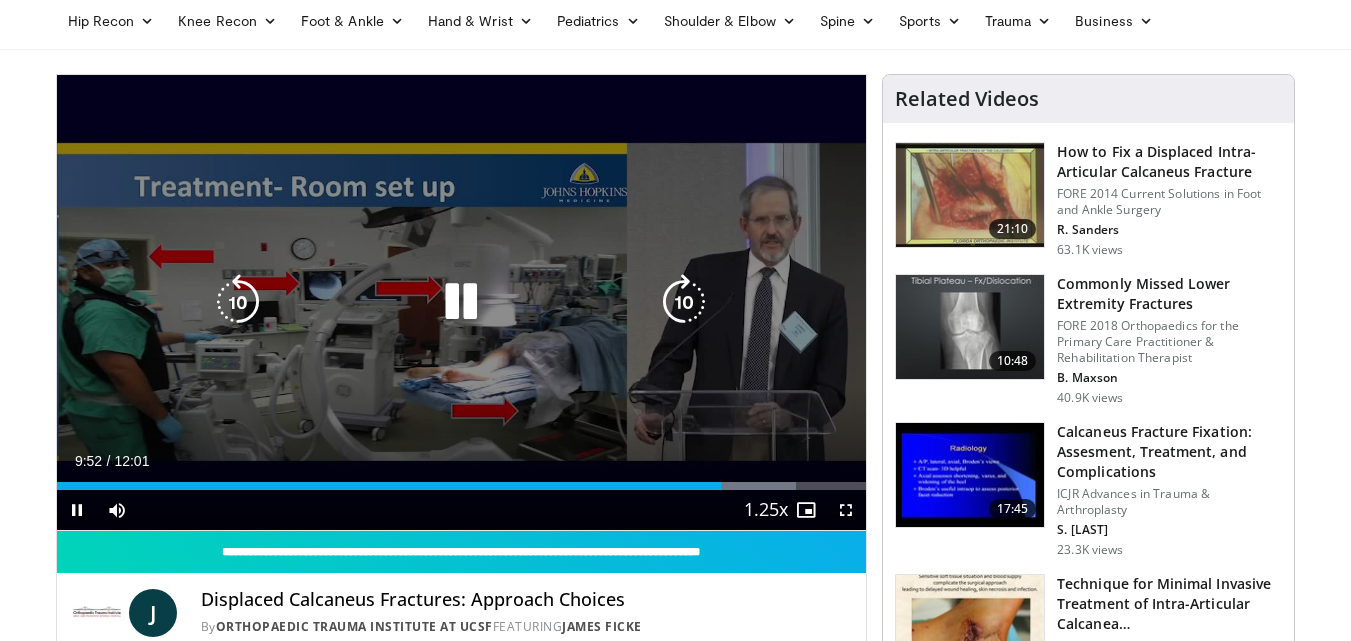 click on "50 seconds
Tap to unmute" at bounding box center [462, 302] 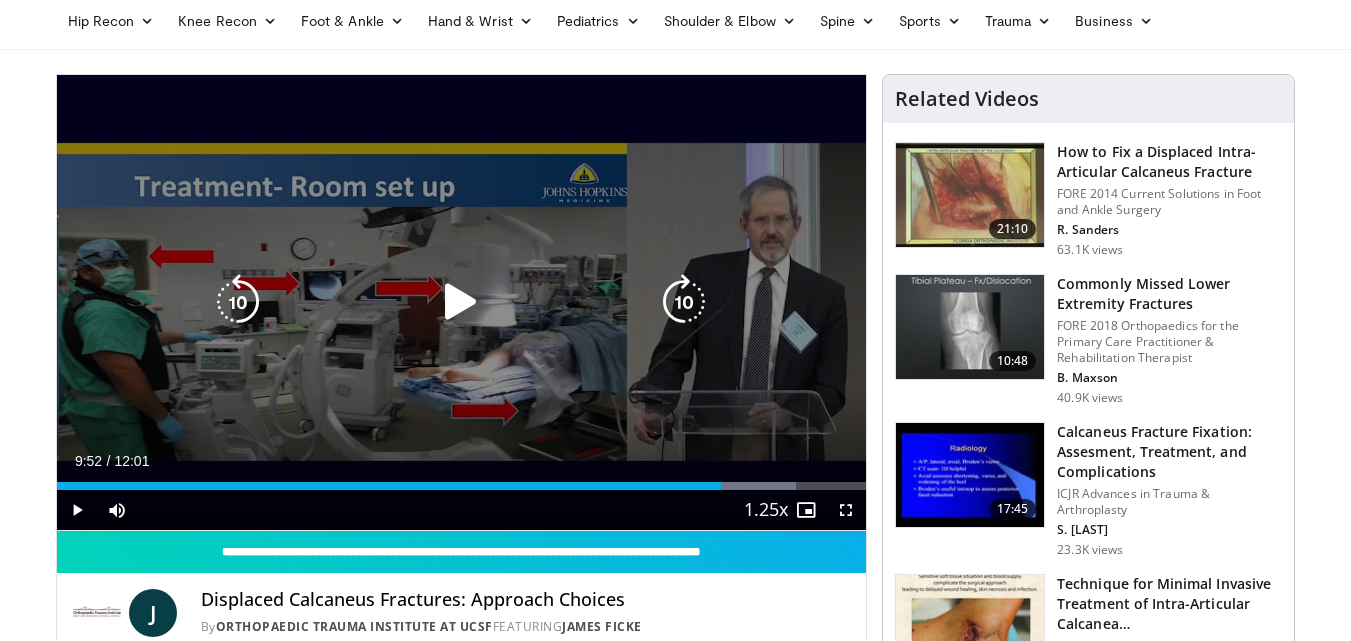 click on "50 seconds
Tap to unmute" at bounding box center [462, 302] 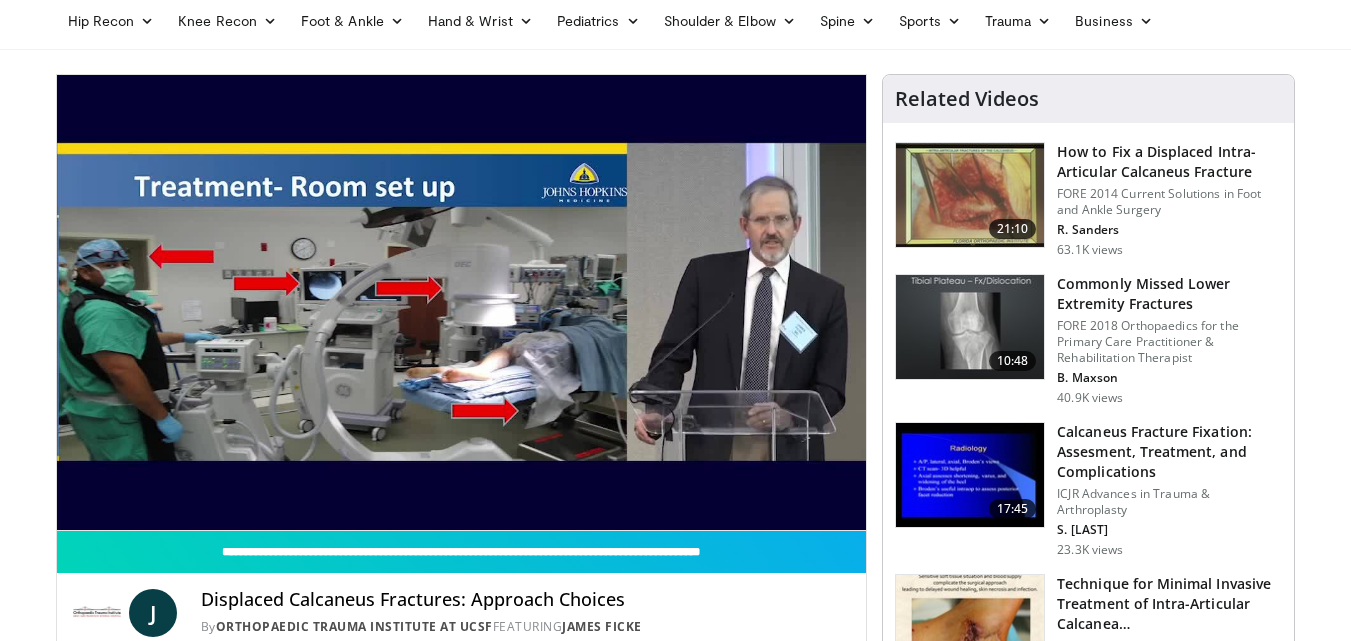 scroll, scrollTop: 0, scrollLeft: 0, axis: both 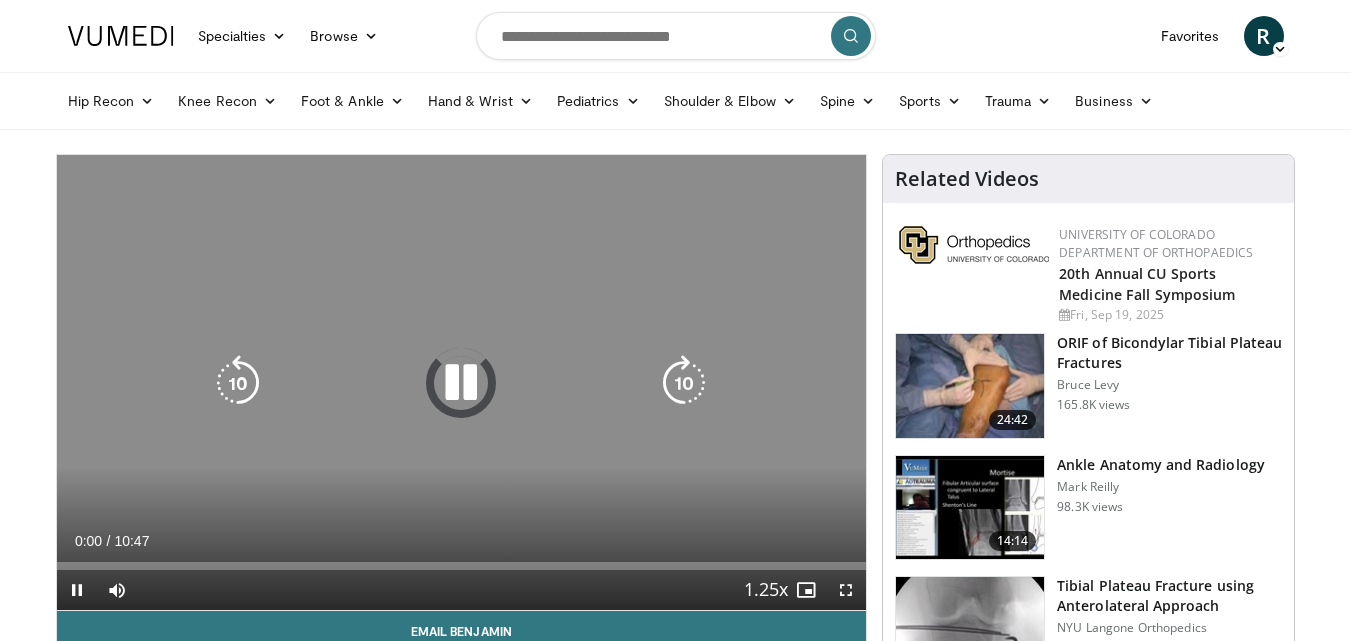 click at bounding box center [461, 383] 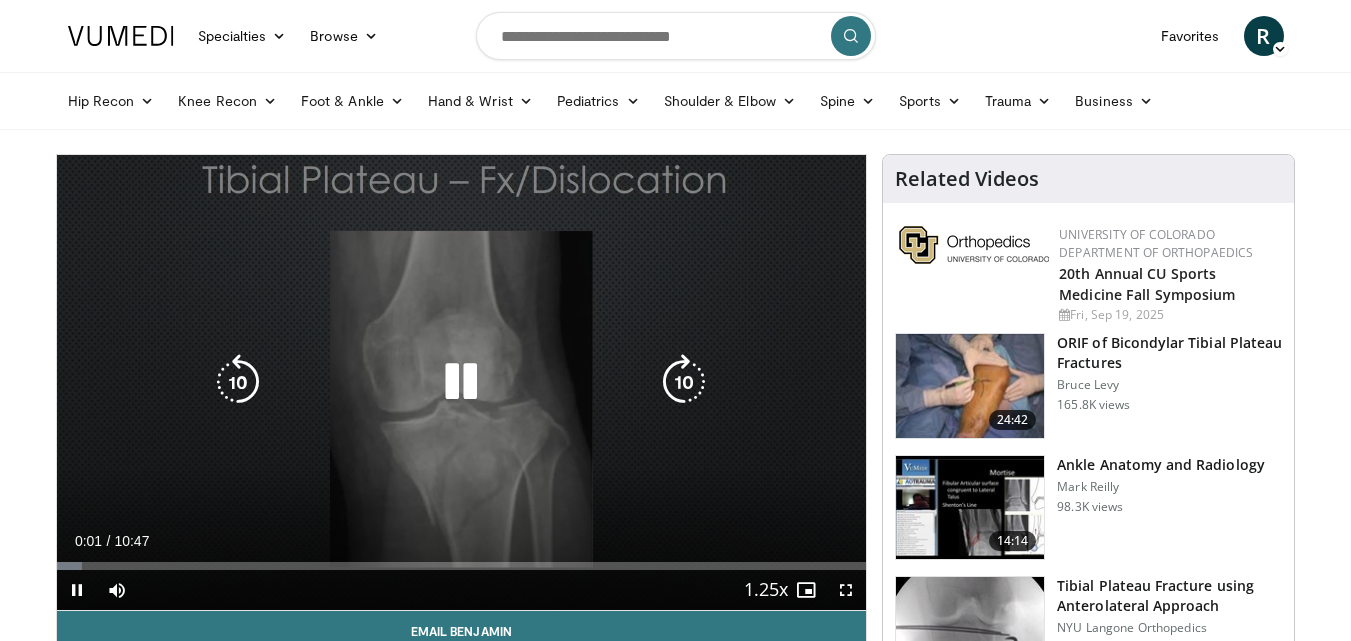 click at bounding box center (461, 382) 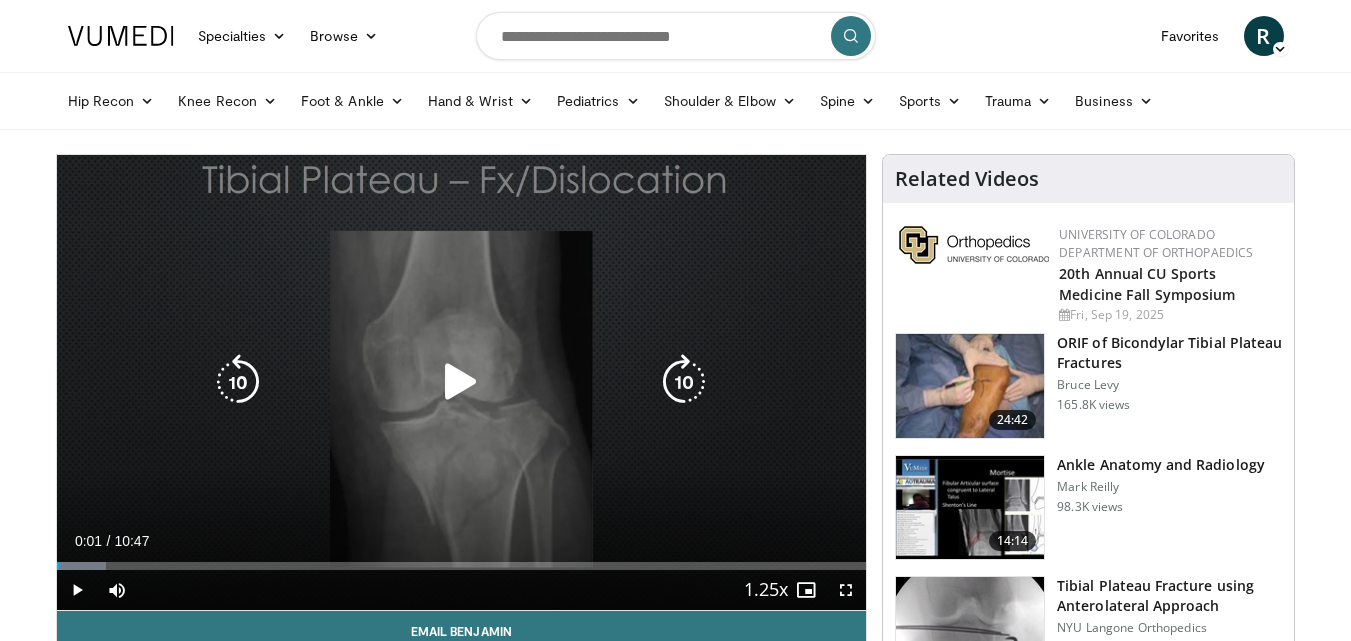 type 